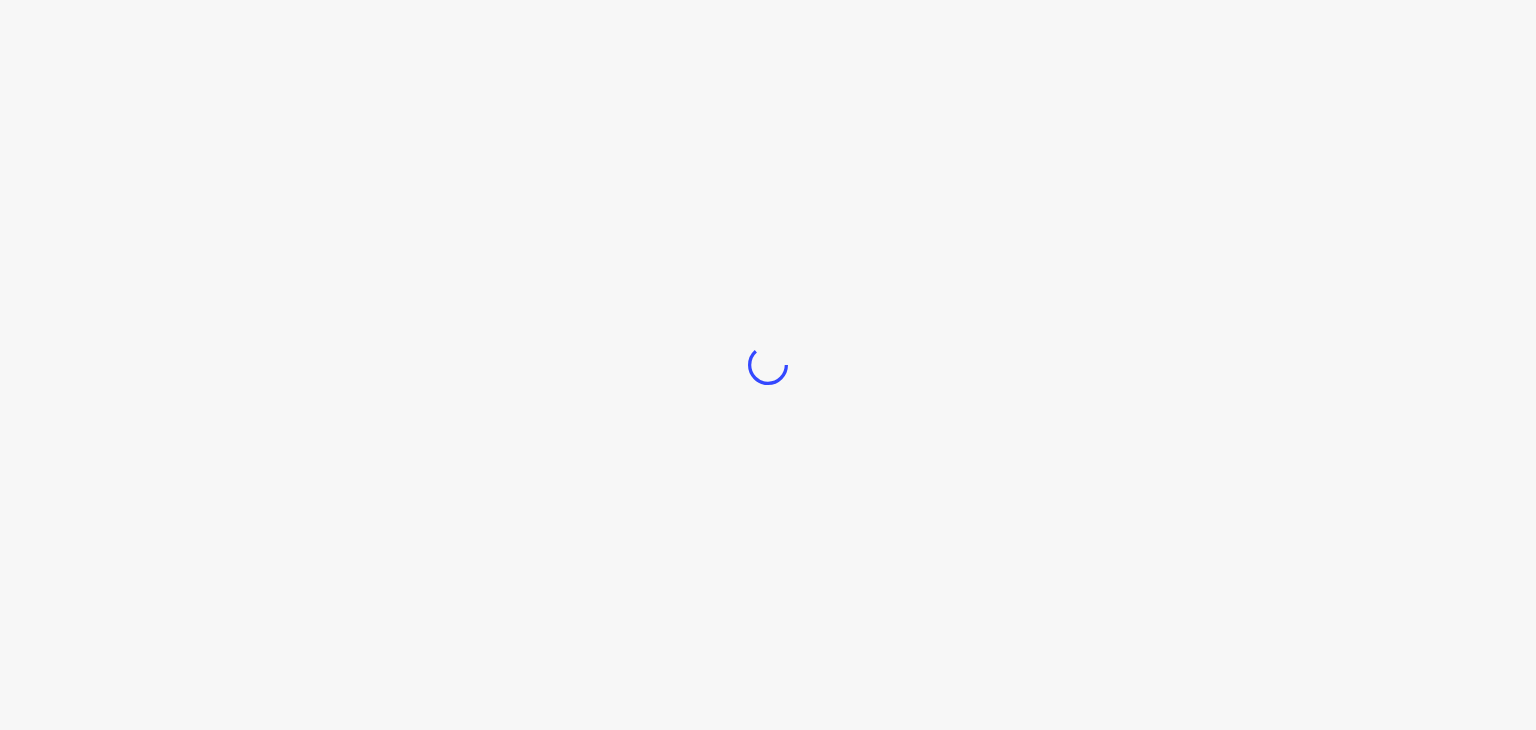 scroll, scrollTop: 0, scrollLeft: 0, axis: both 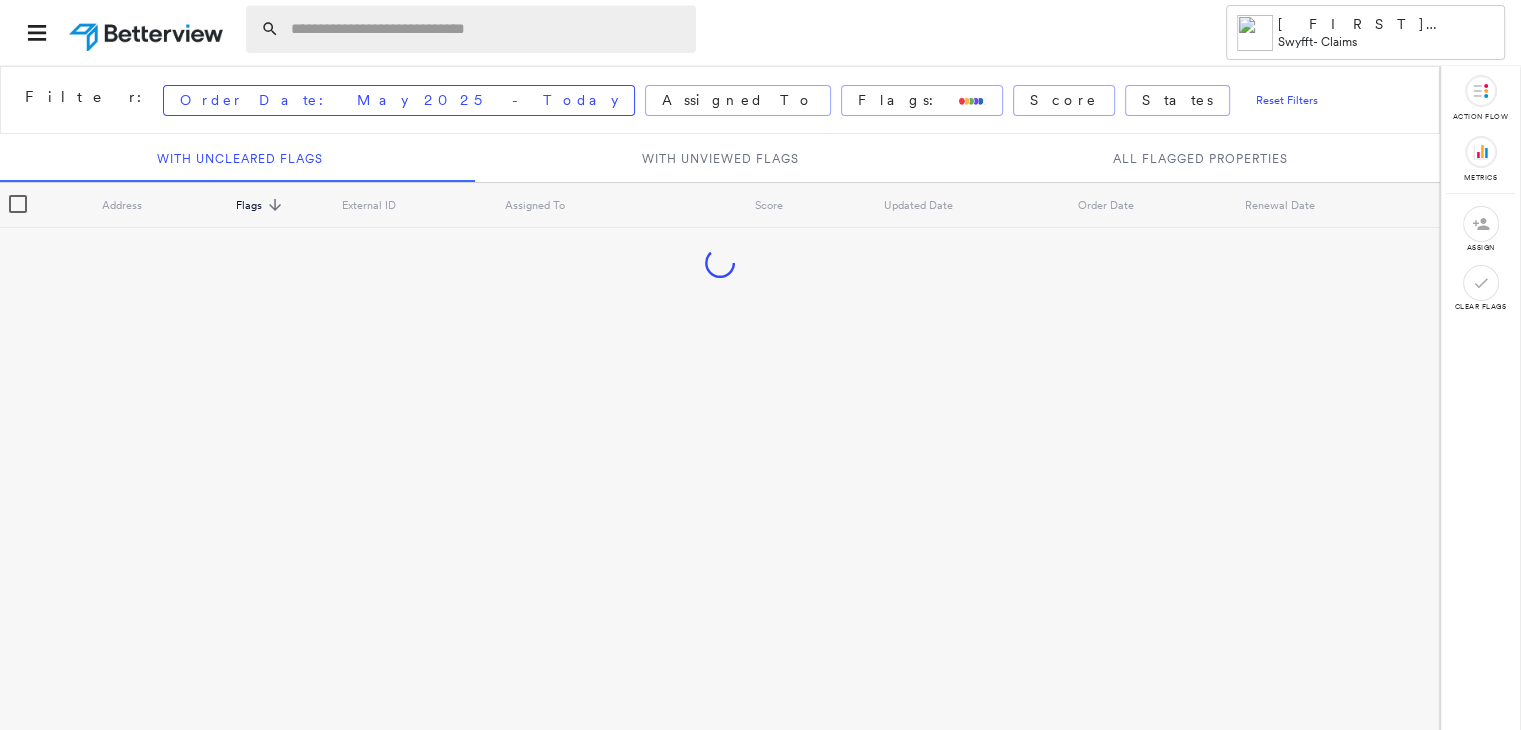 click at bounding box center (487, 29) 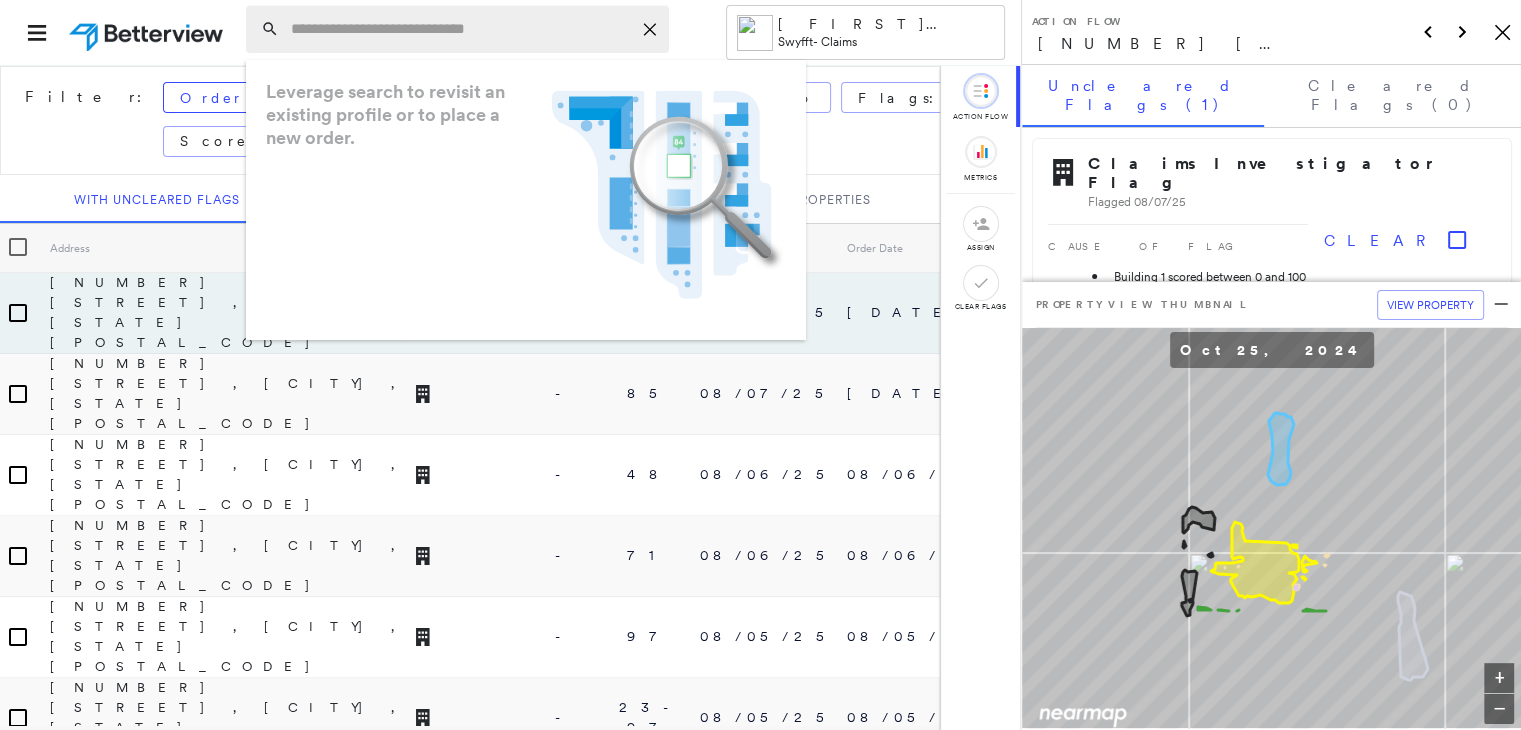 click at bounding box center [461, 29] 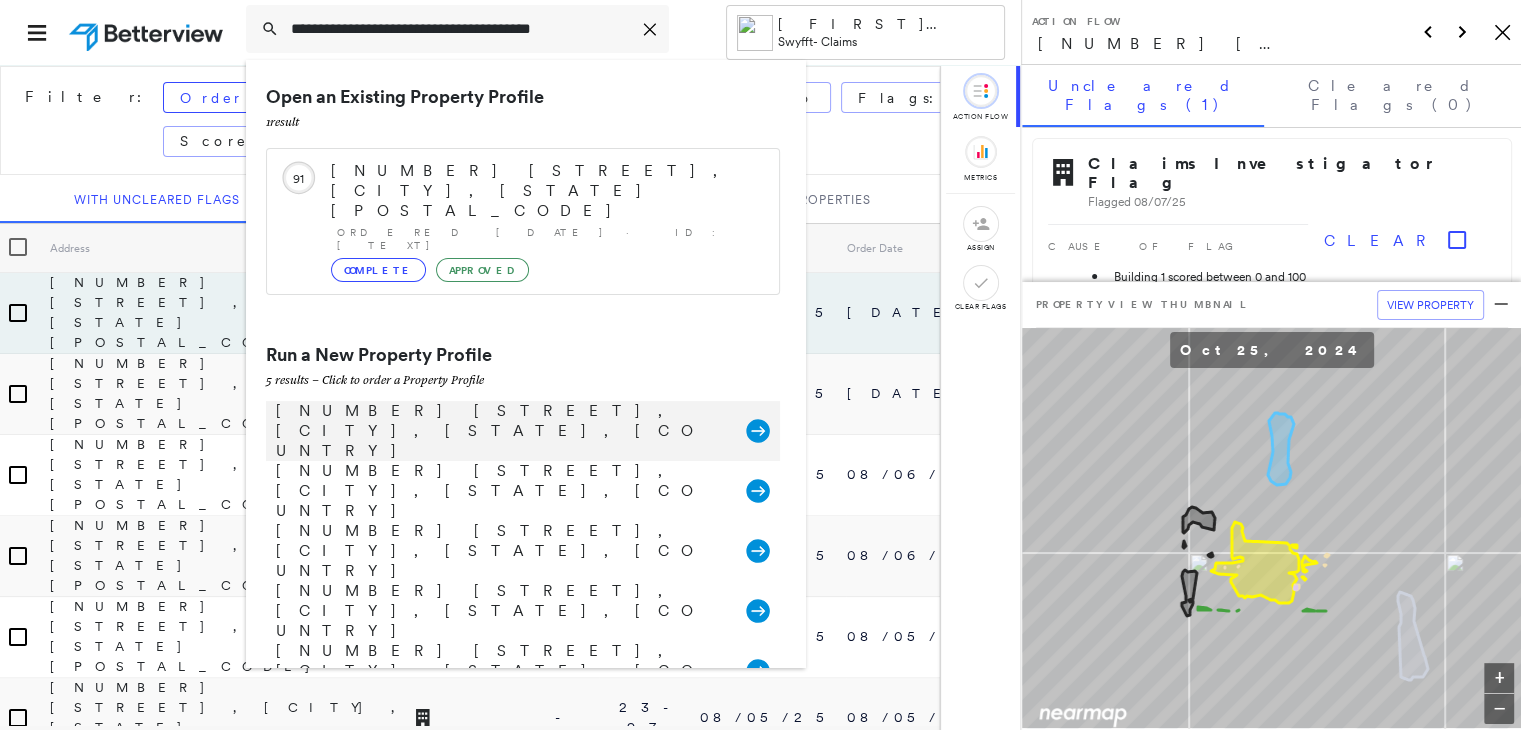 type on "**********" 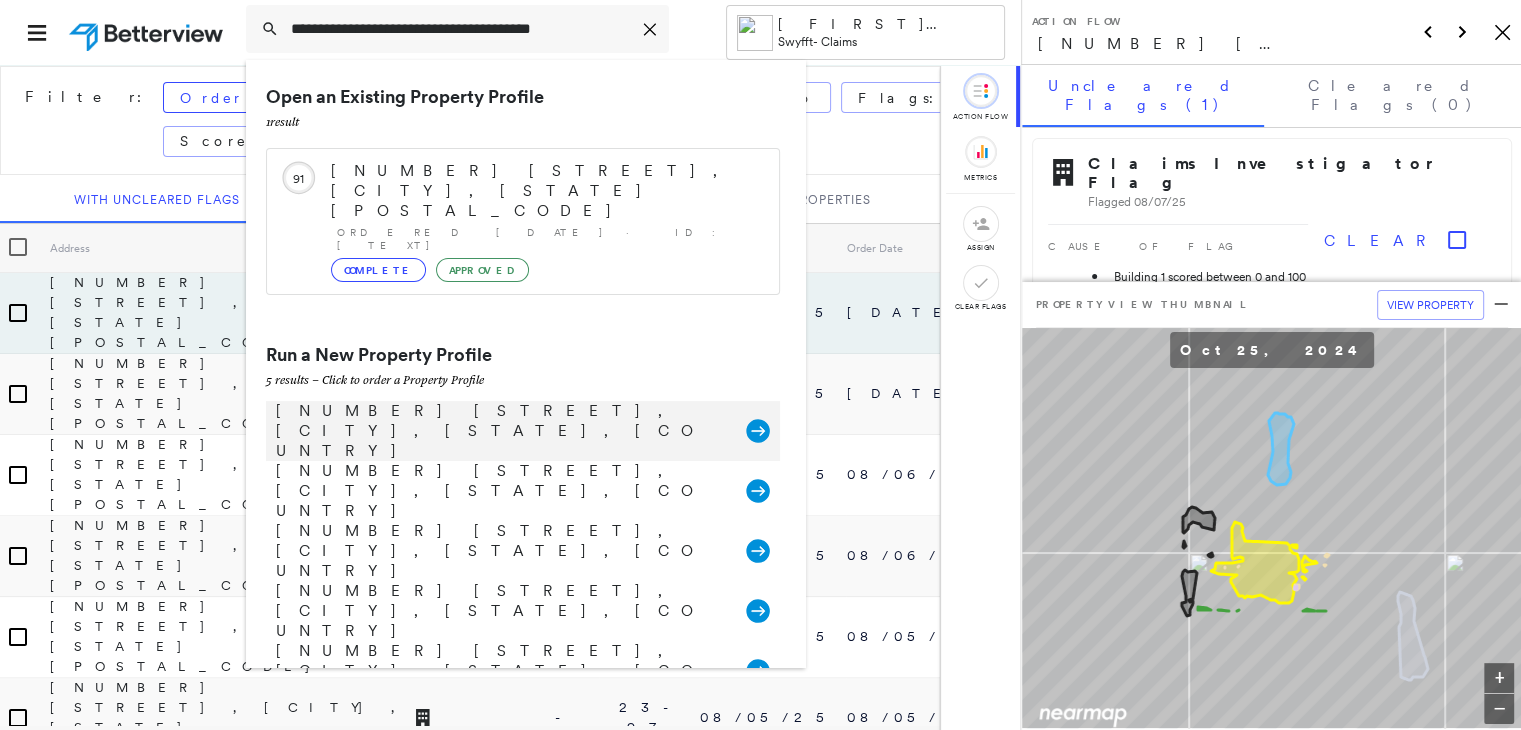 click on "[NUMBER] [STREET], [CITY], [STATE], [COUNTRY]" at bounding box center [501, 431] 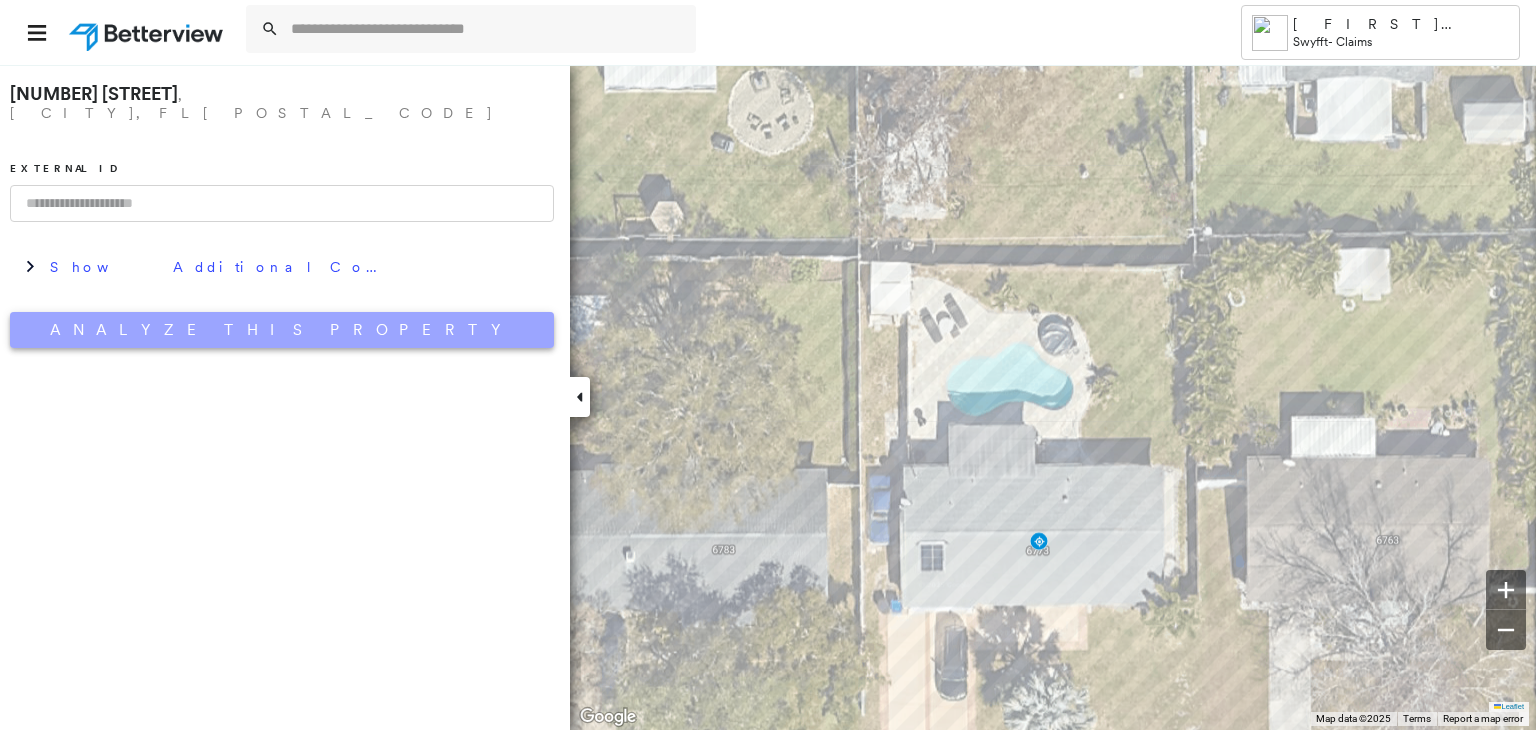 click on "Analyze This Property" at bounding box center [282, 330] 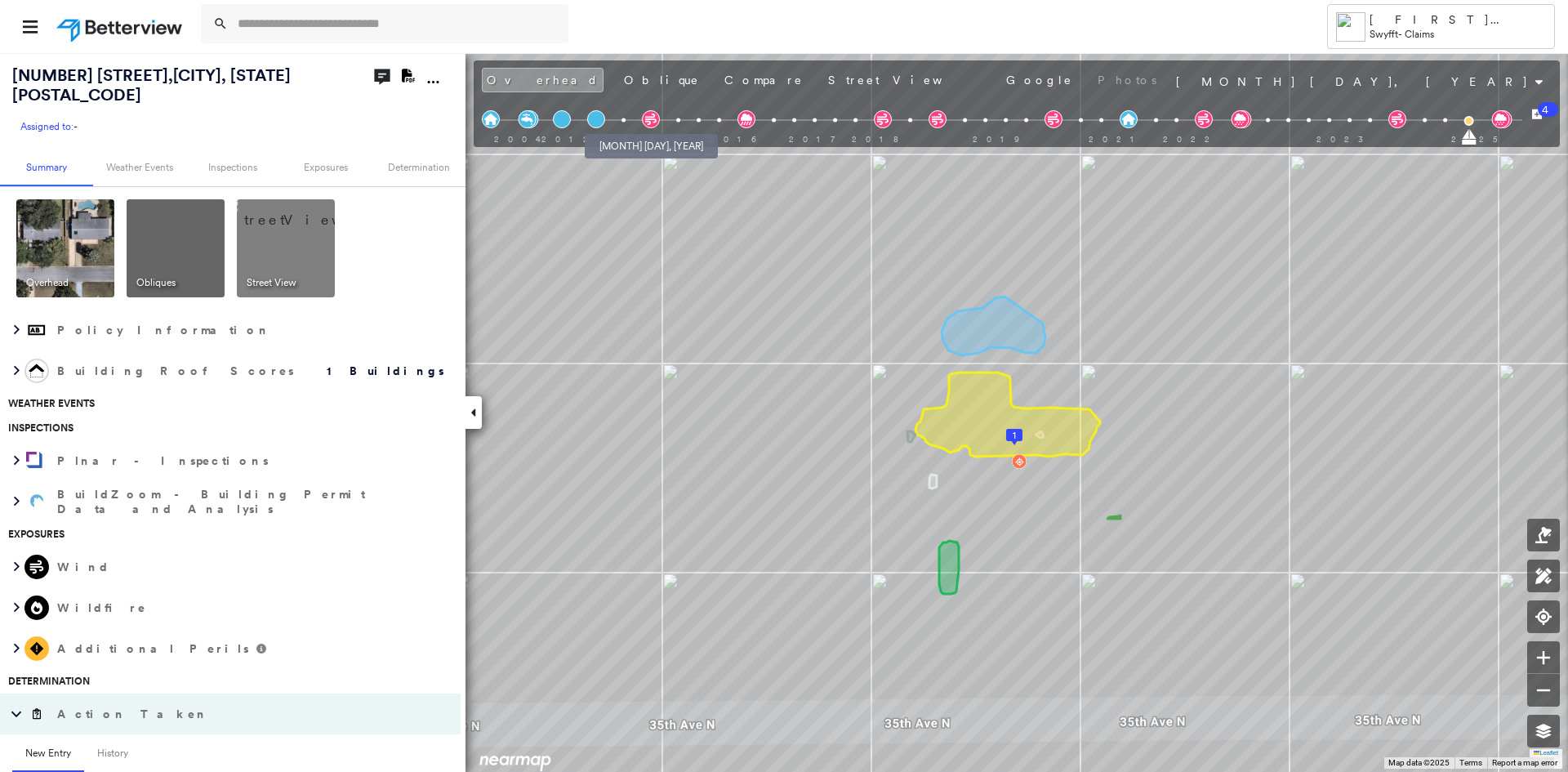 click at bounding box center [623, 120] 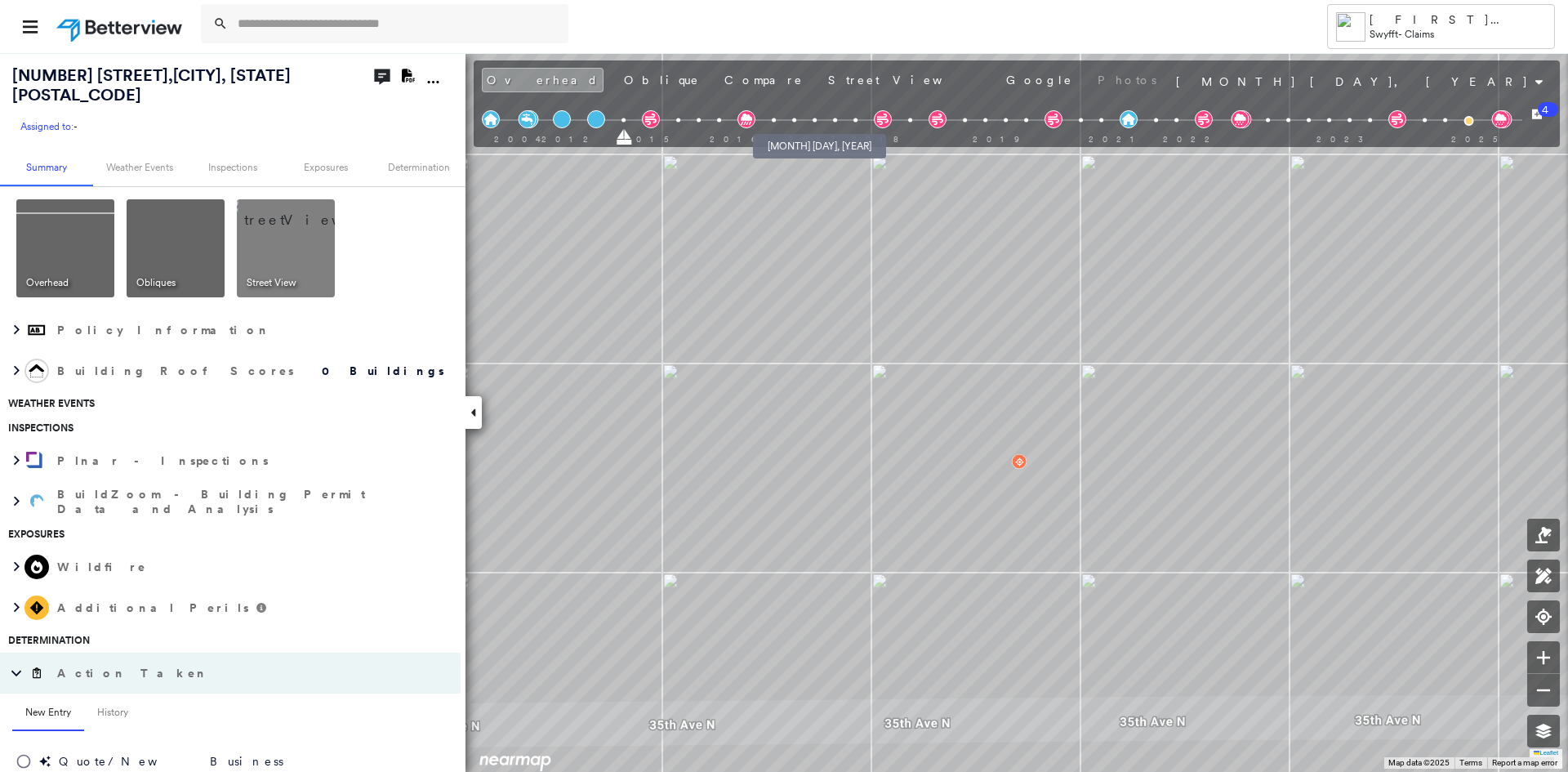 click at bounding box center (794, 120) 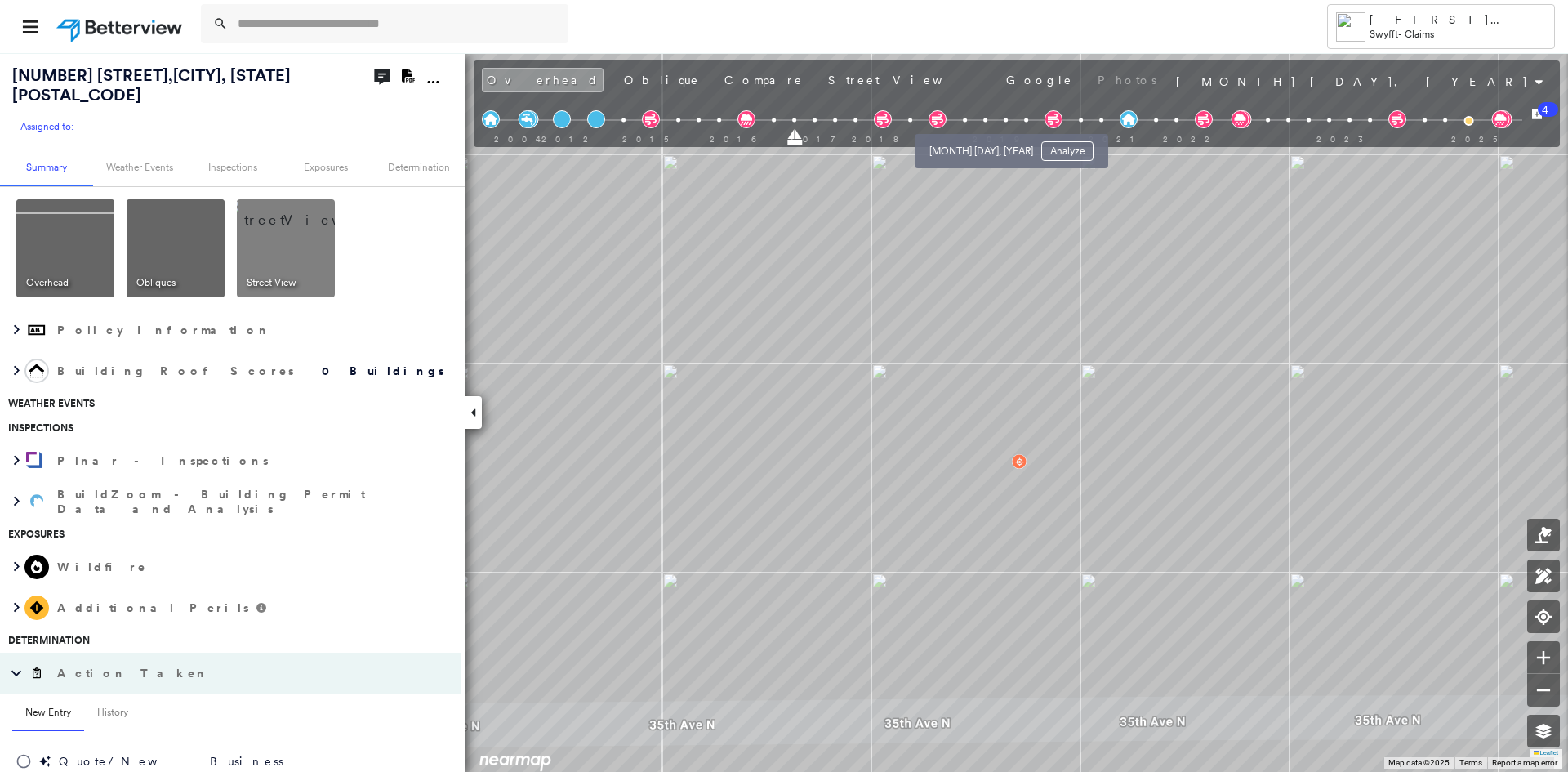 click at bounding box center (985, 120) 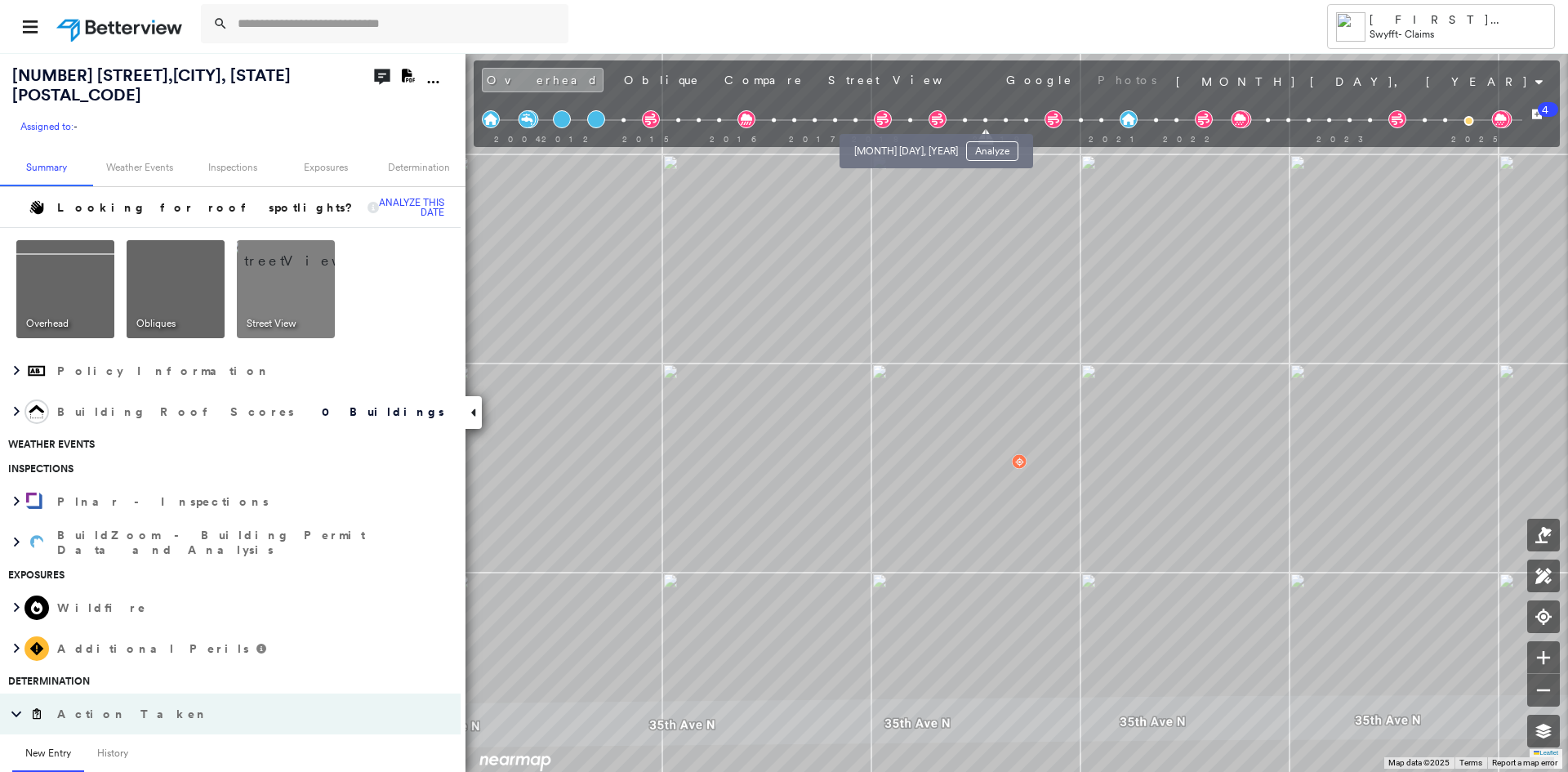 click at bounding box center [910, 120] 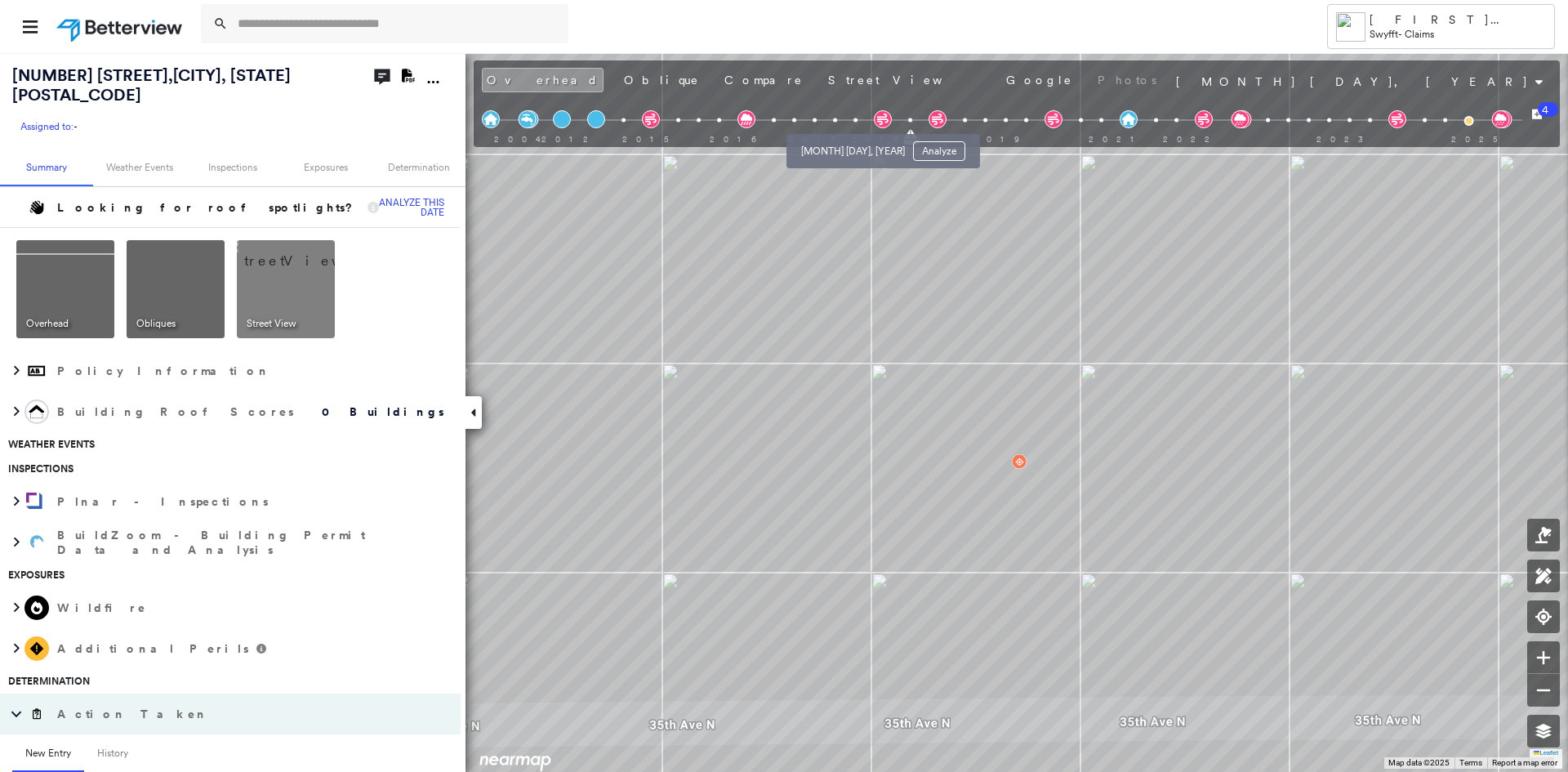 click at bounding box center (855, 120) 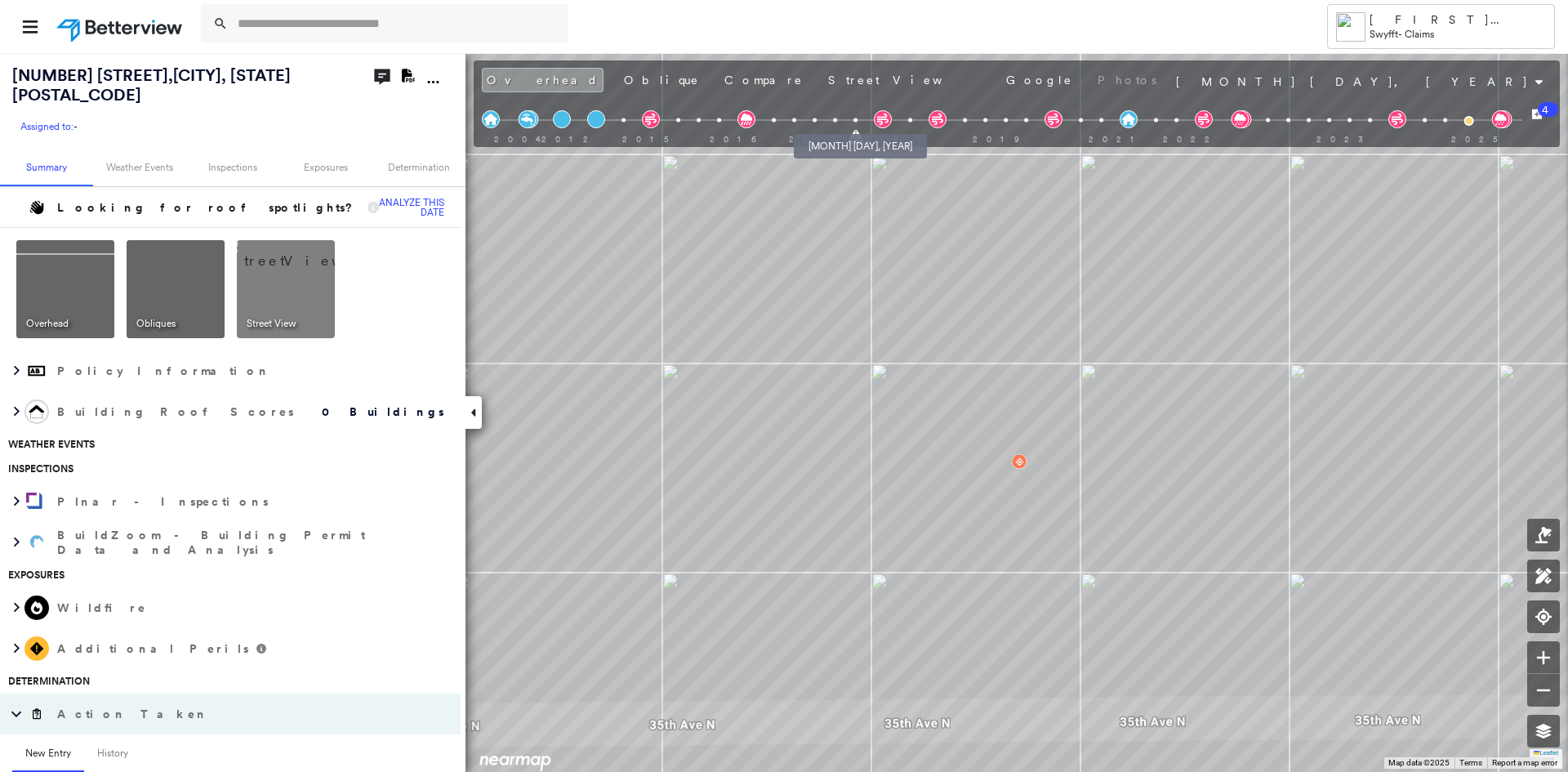 click at bounding box center (835, 120) 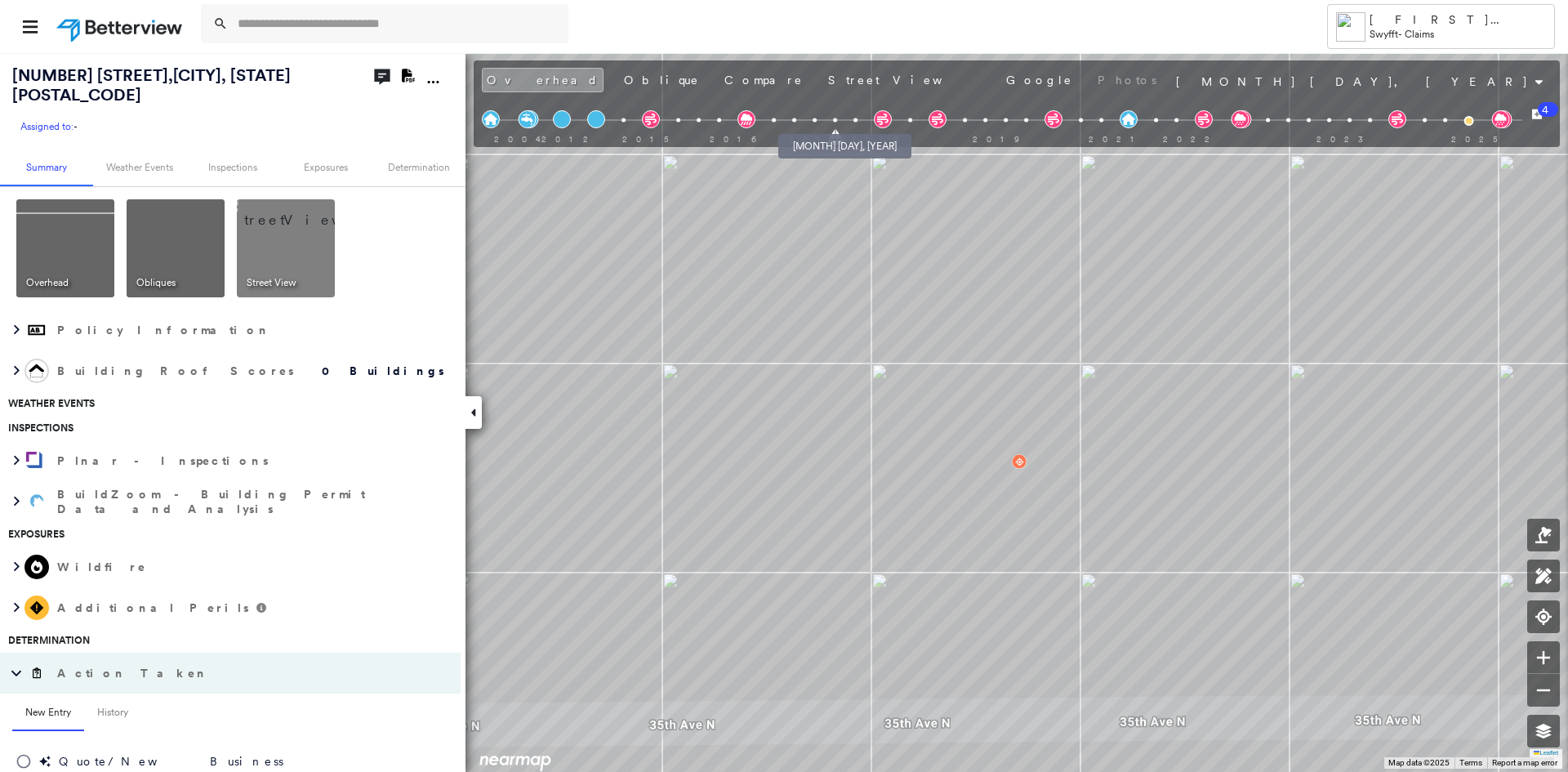 click at bounding box center (814, 120) 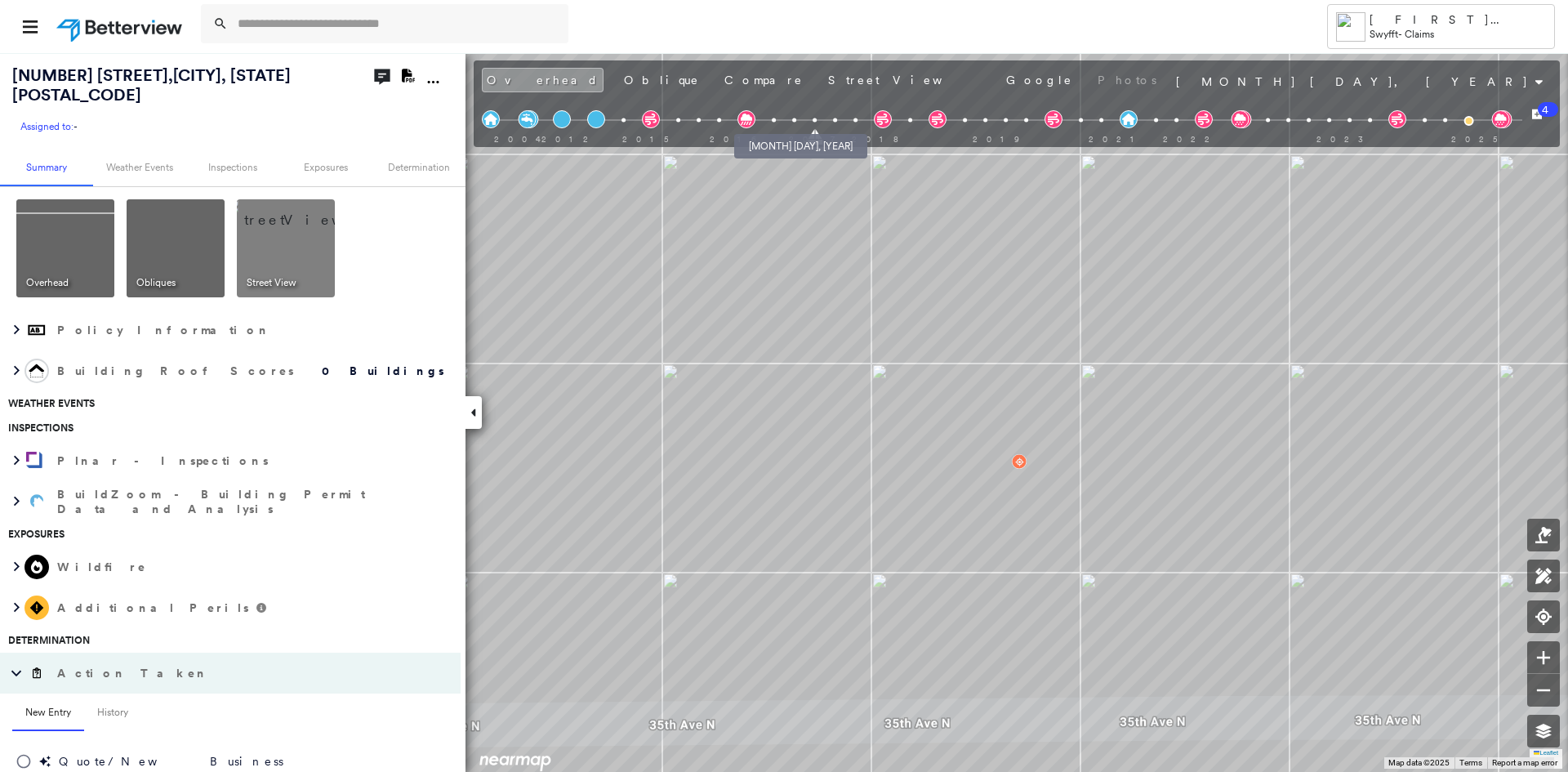 click at bounding box center [773, 120] 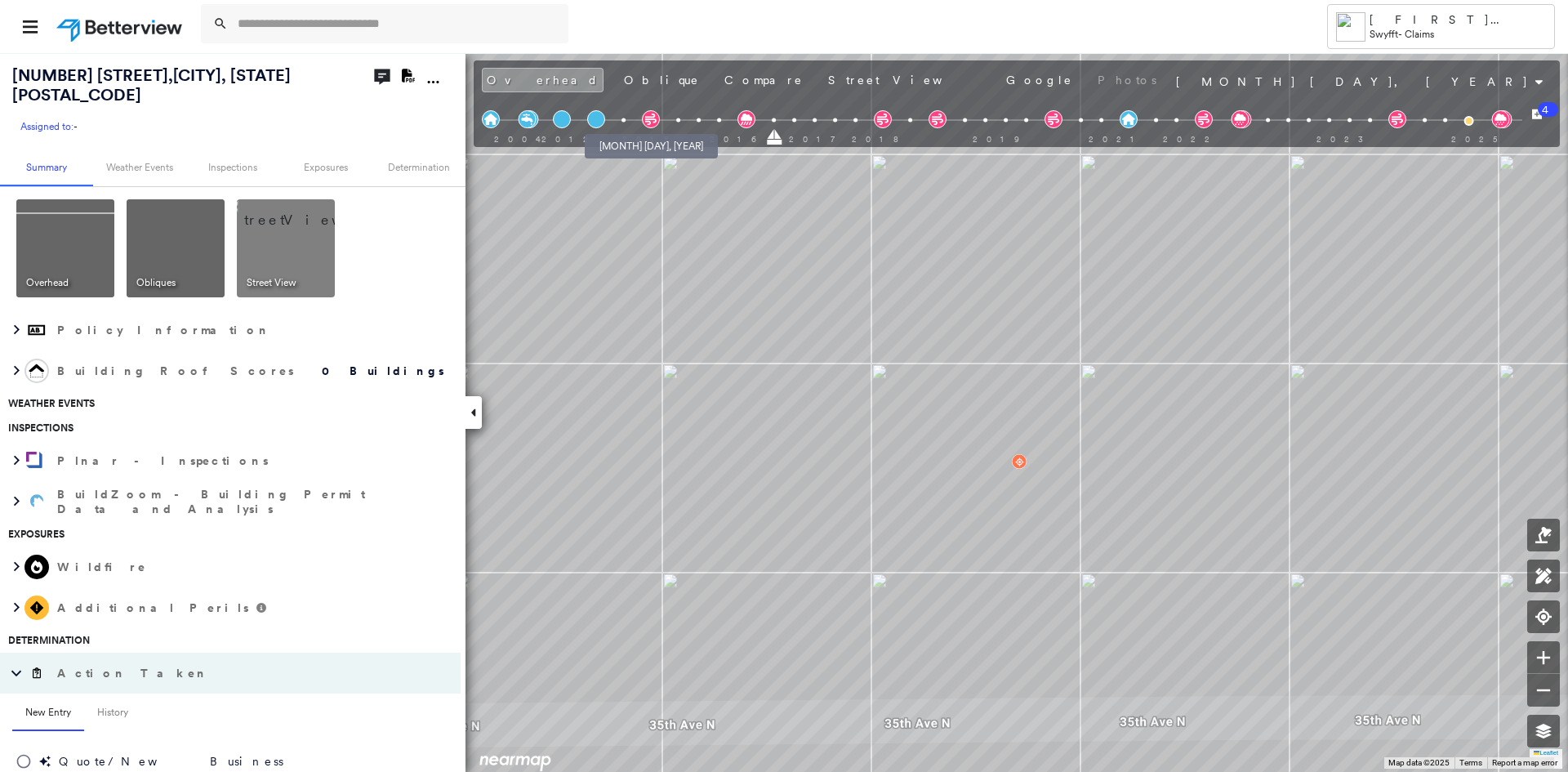 click at bounding box center (623, 120) 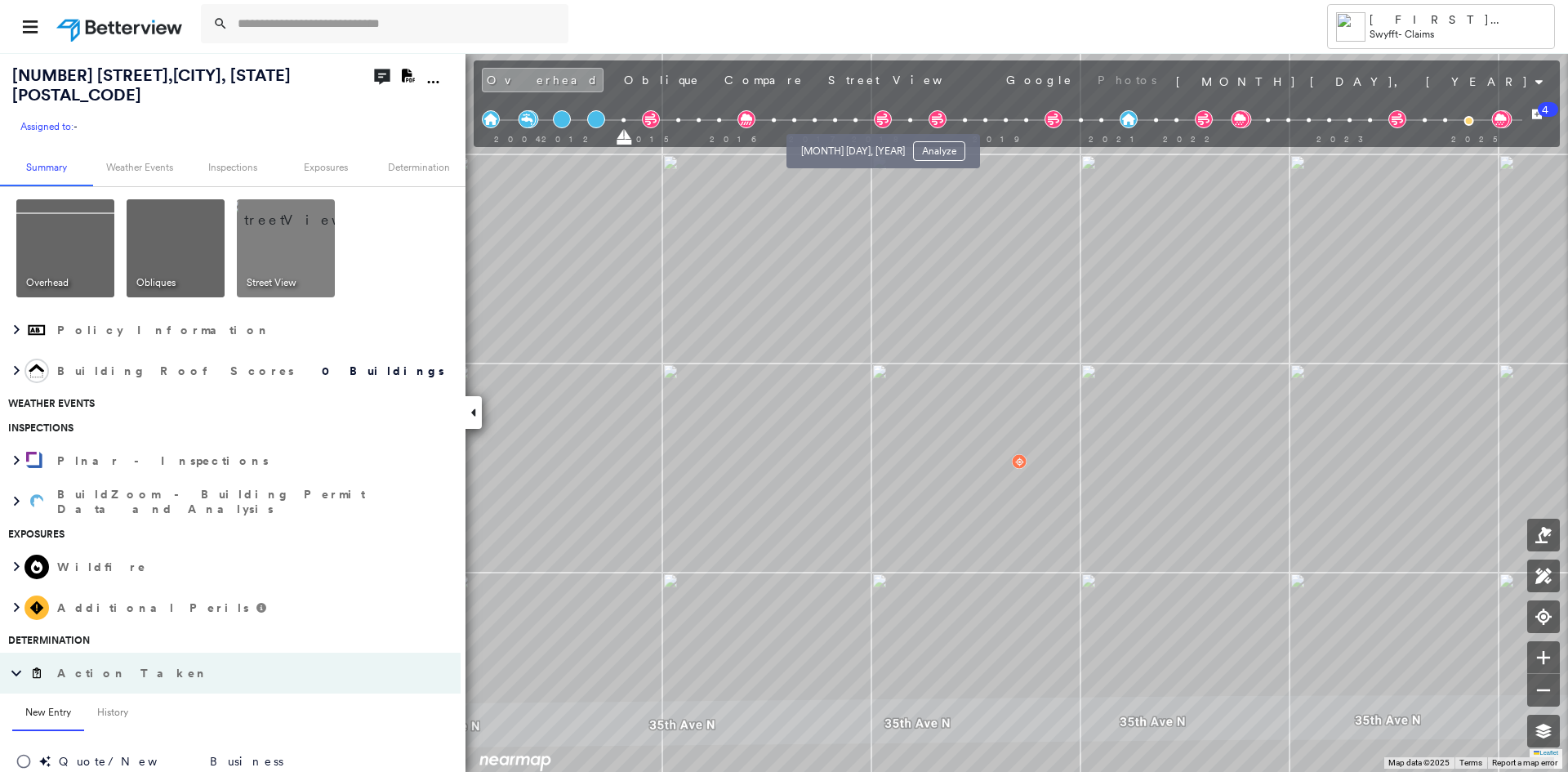 click at bounding box center [855, 120] 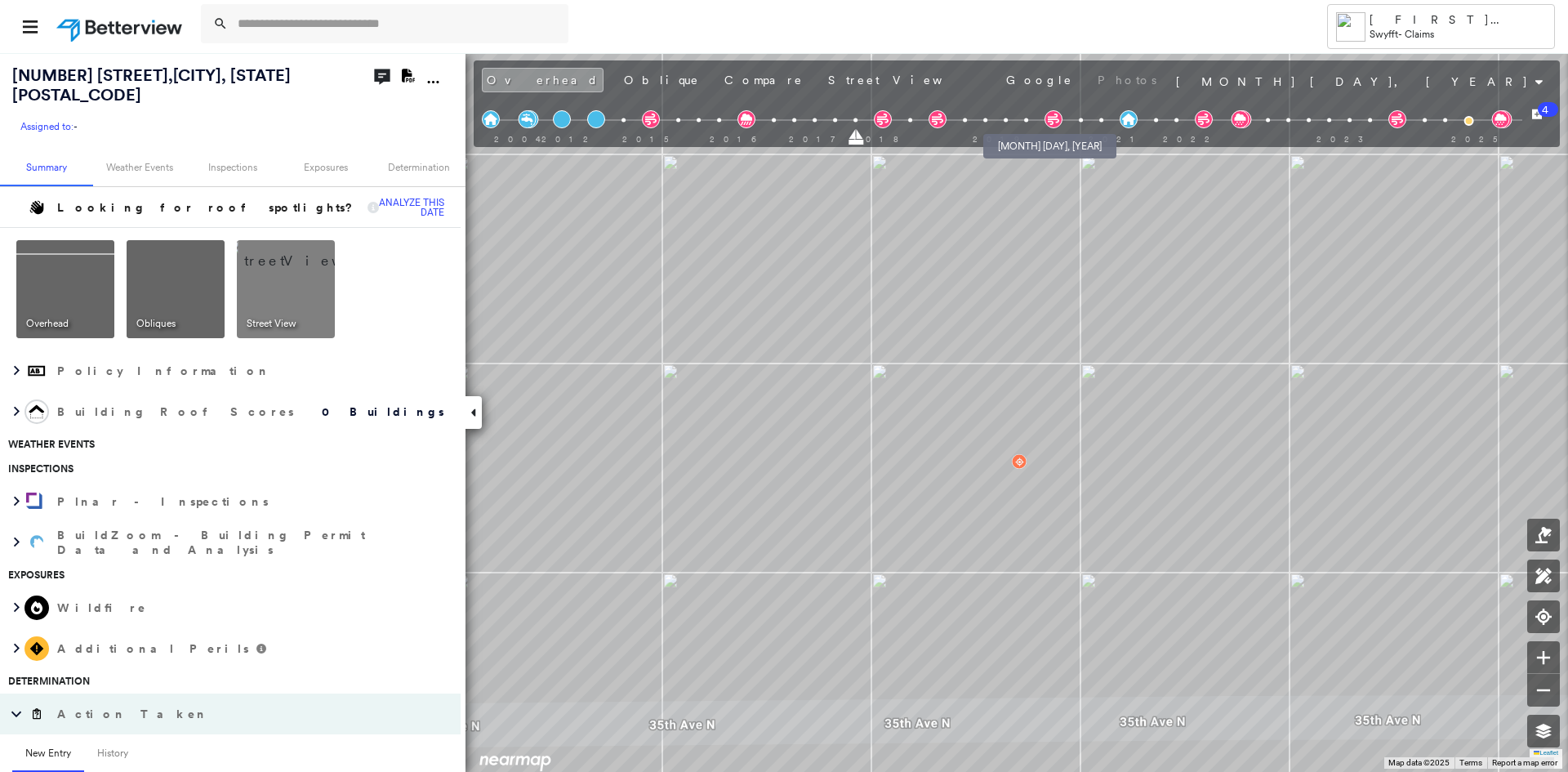 click at bounding box center (1026, 120) 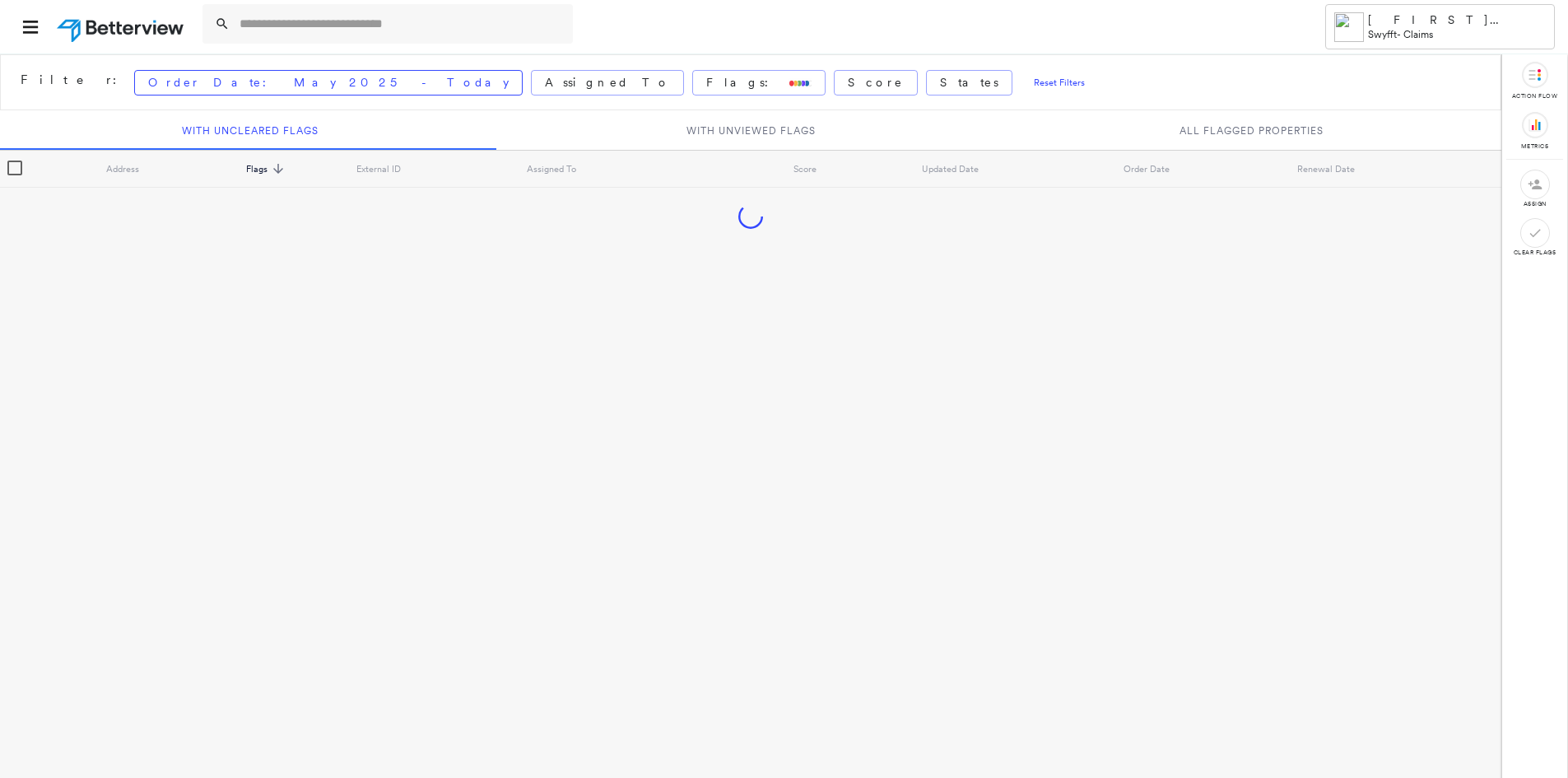 scroll, scrollTop: 0, scrollLeft: 0, axis: both 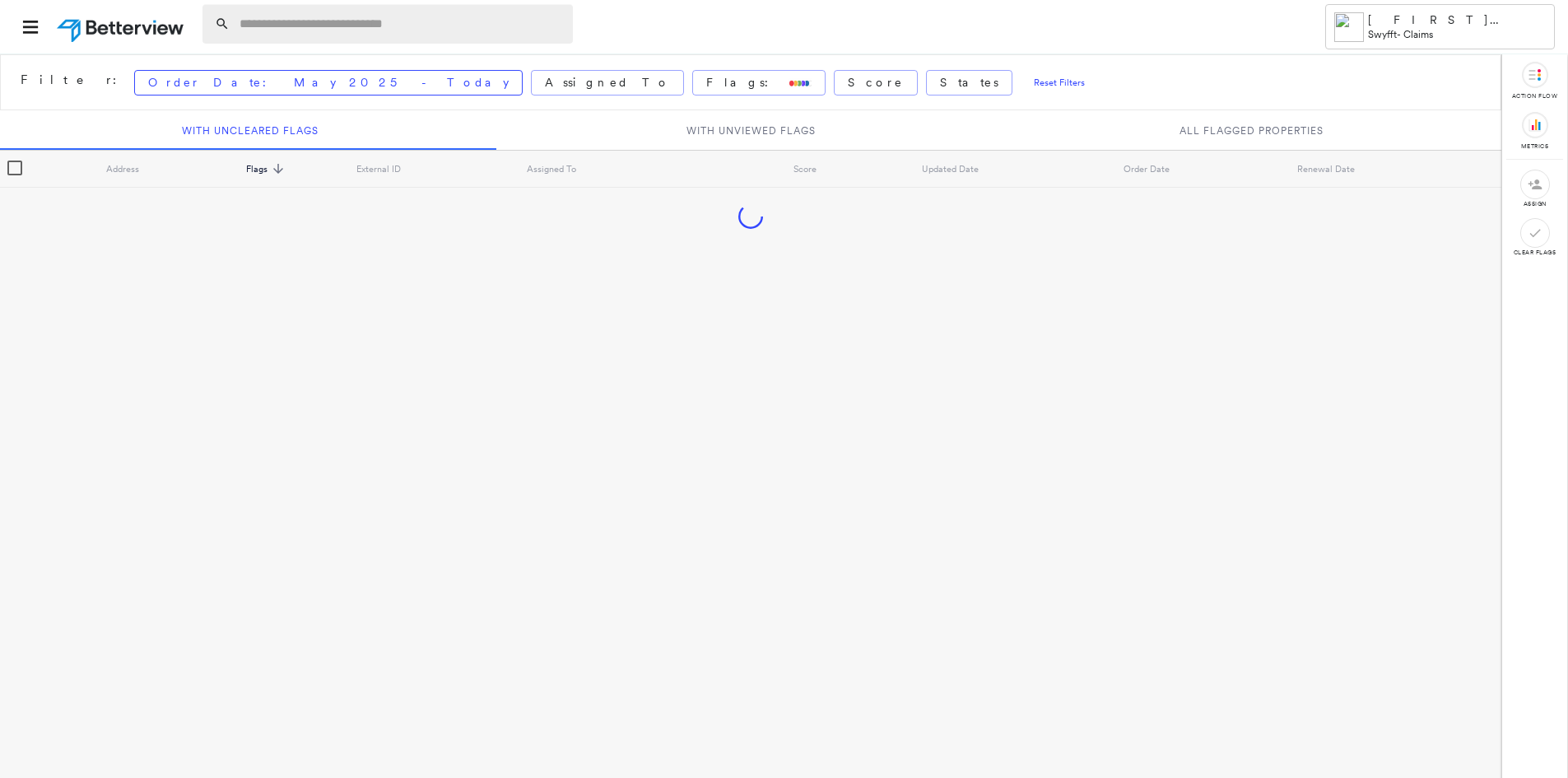 click at bounding box center (401, 24) 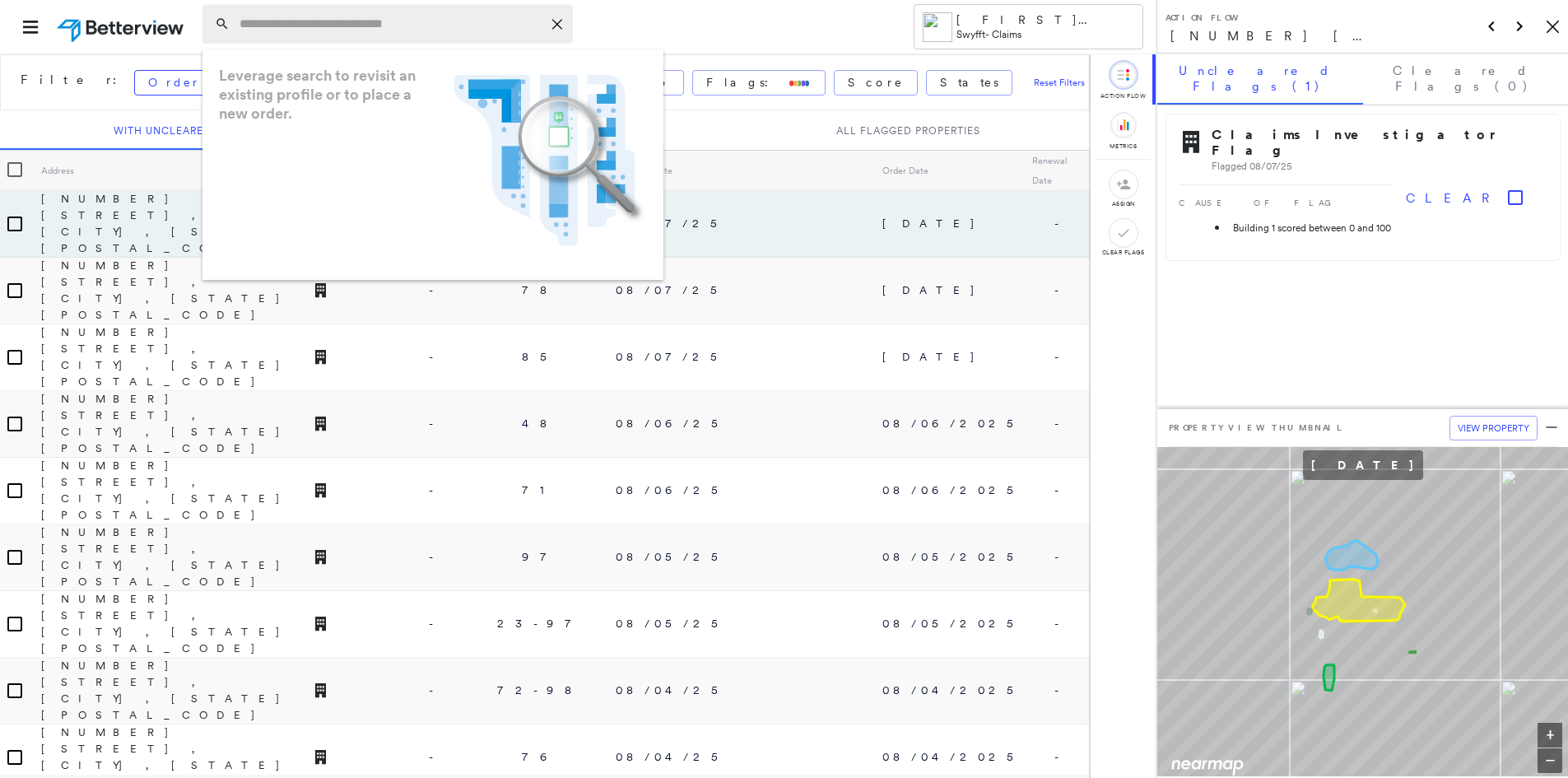 click at bounding box center (390, 24) 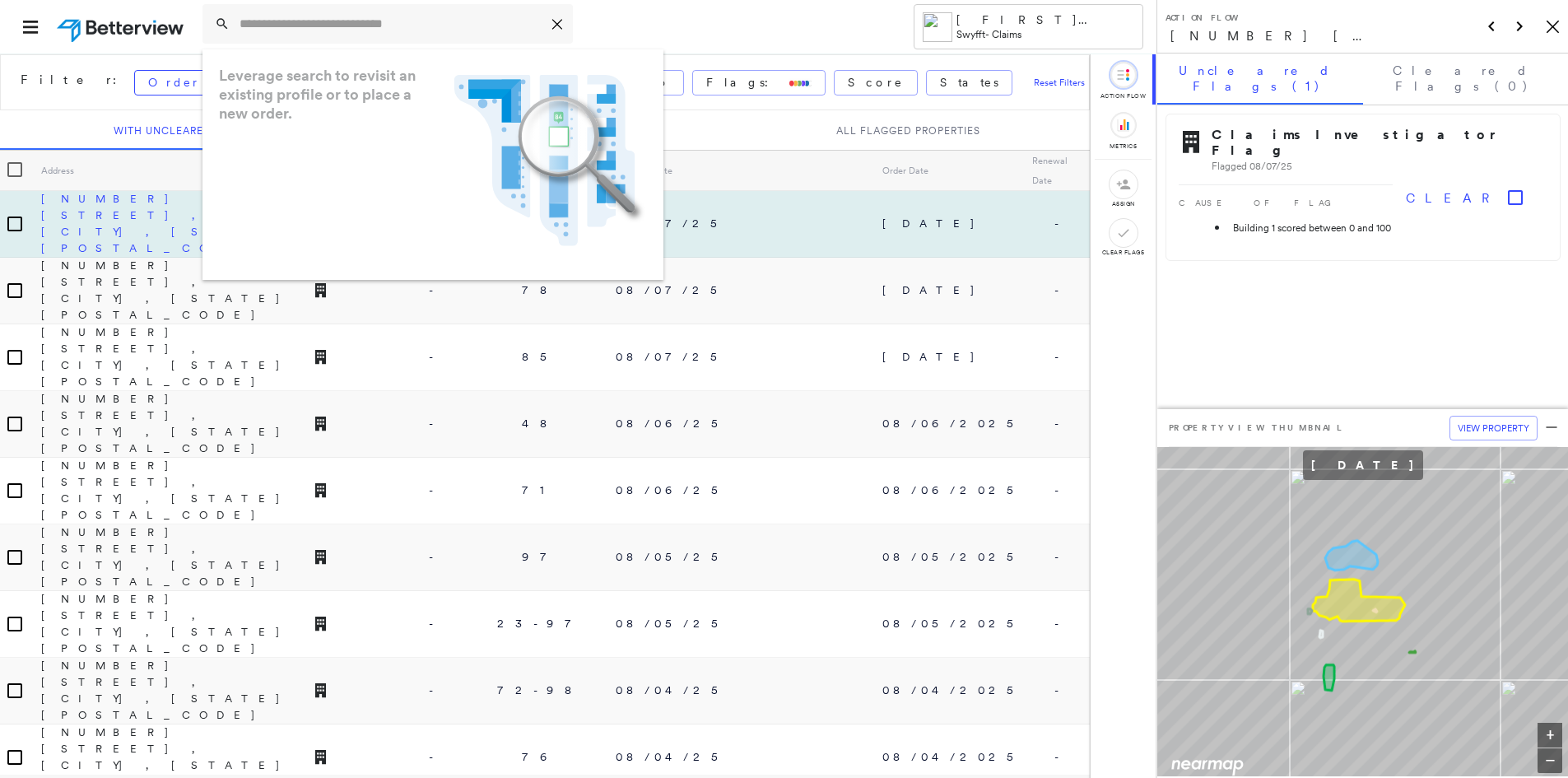 click on "[NUMBER] [STREET], [CITY], [STATE] [POSTAL_CODE]" at bounding box center [172, 223] 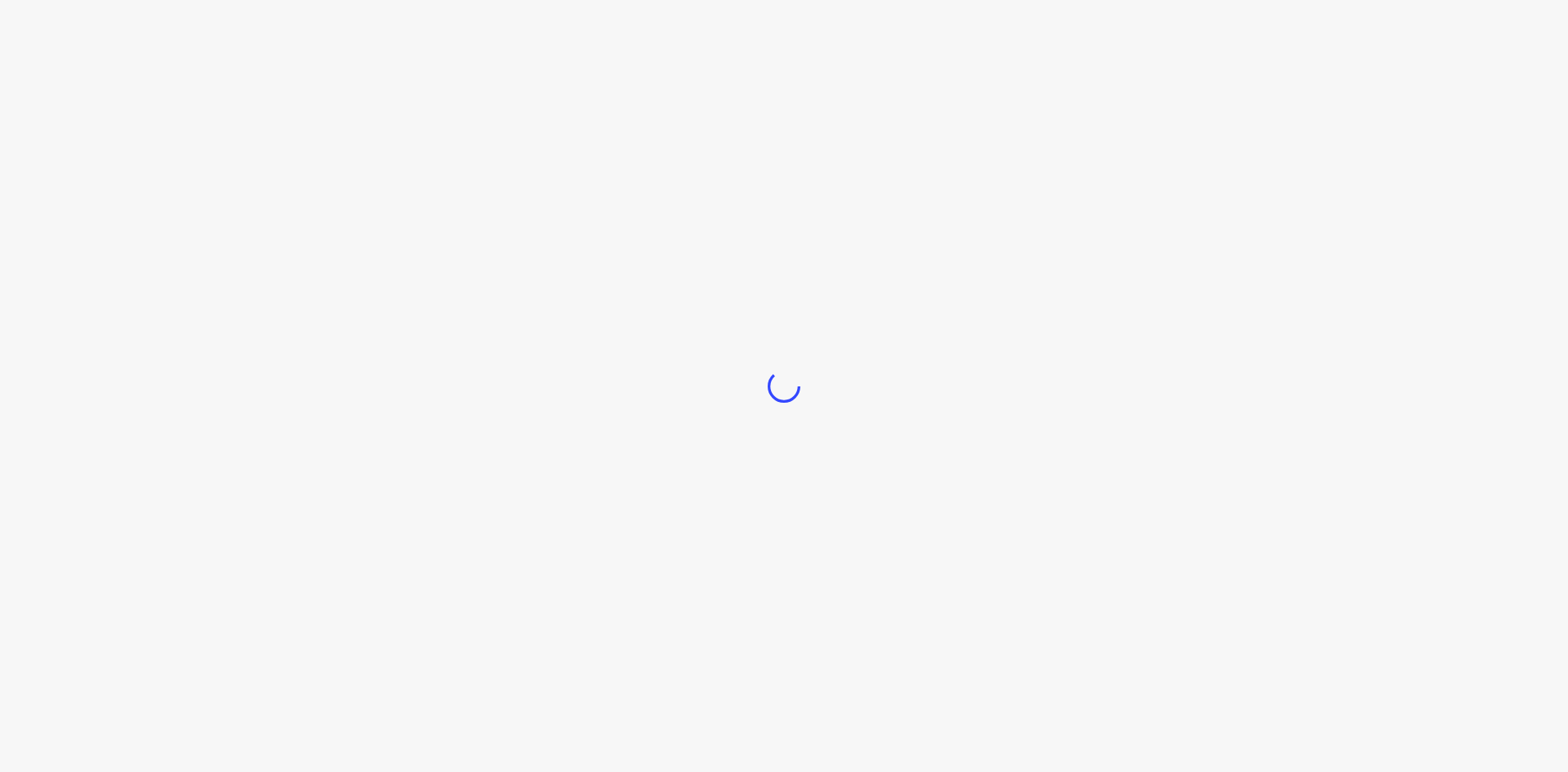 scroll, scrollTop: 0, scrollLeft: 0, axis: both 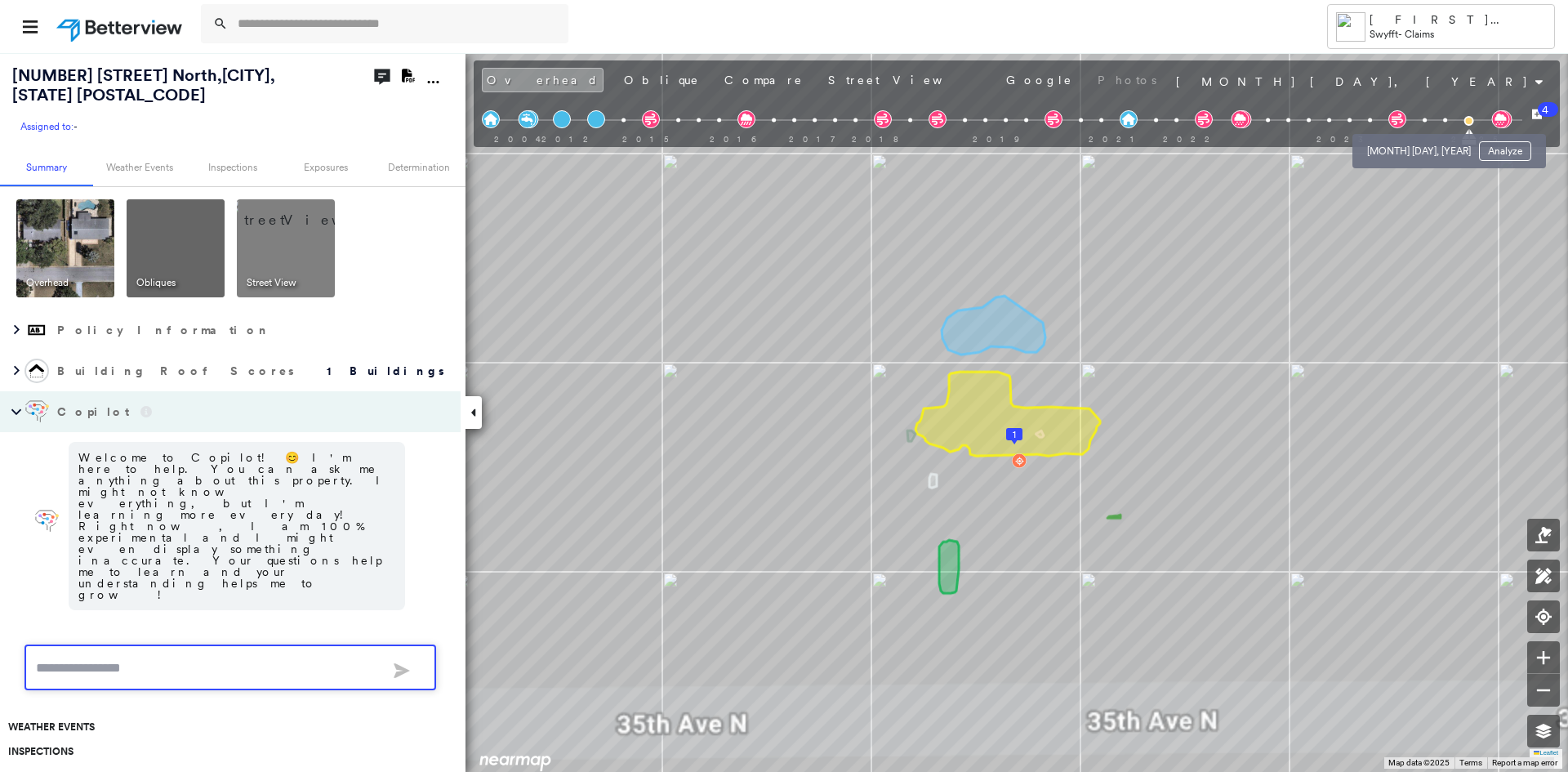 click on "[MONTH] [DAY], [YEAR] Analyze" at bounding box center (1449, 146) 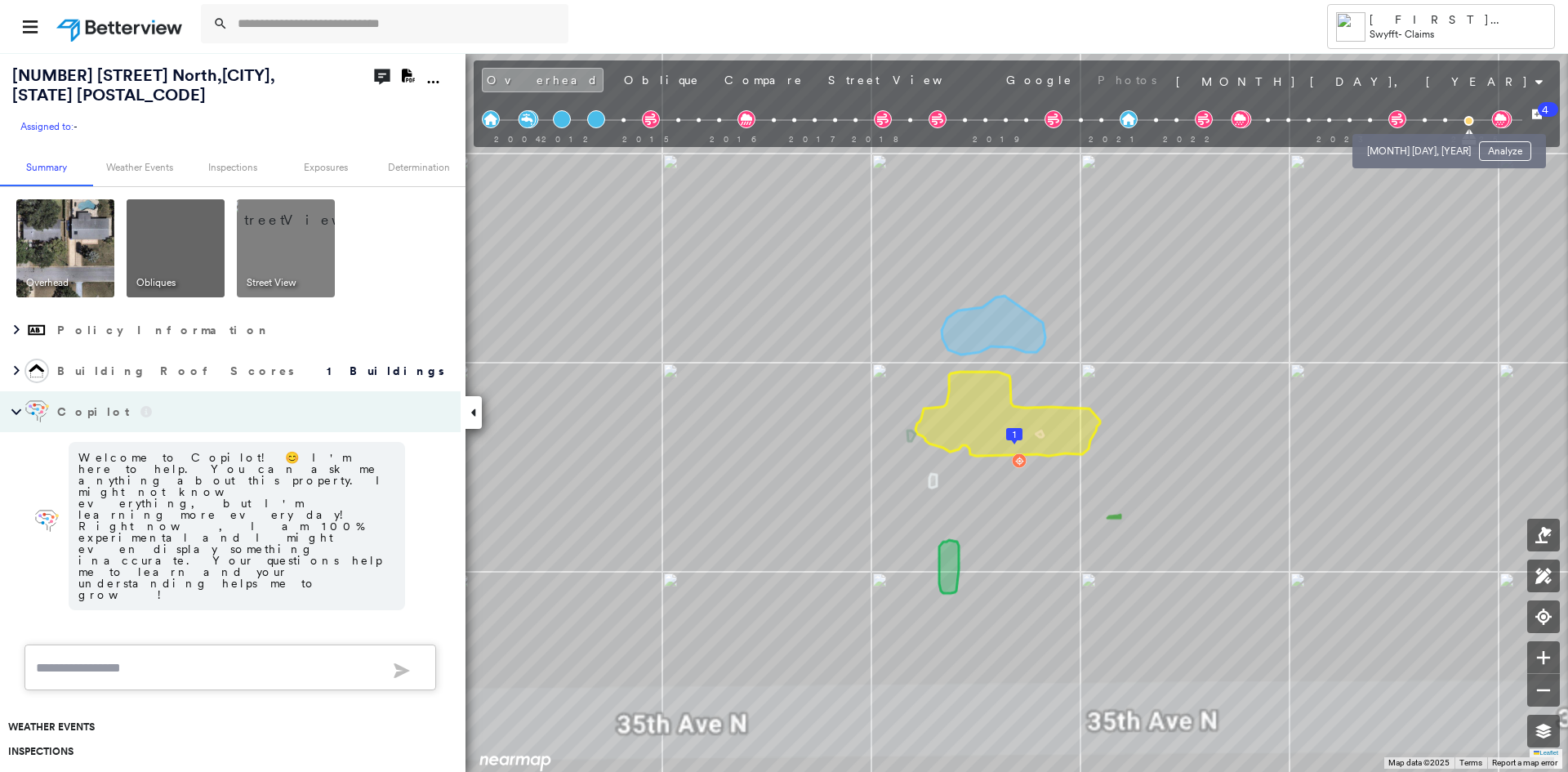 click at bounding box center [1424, 120] 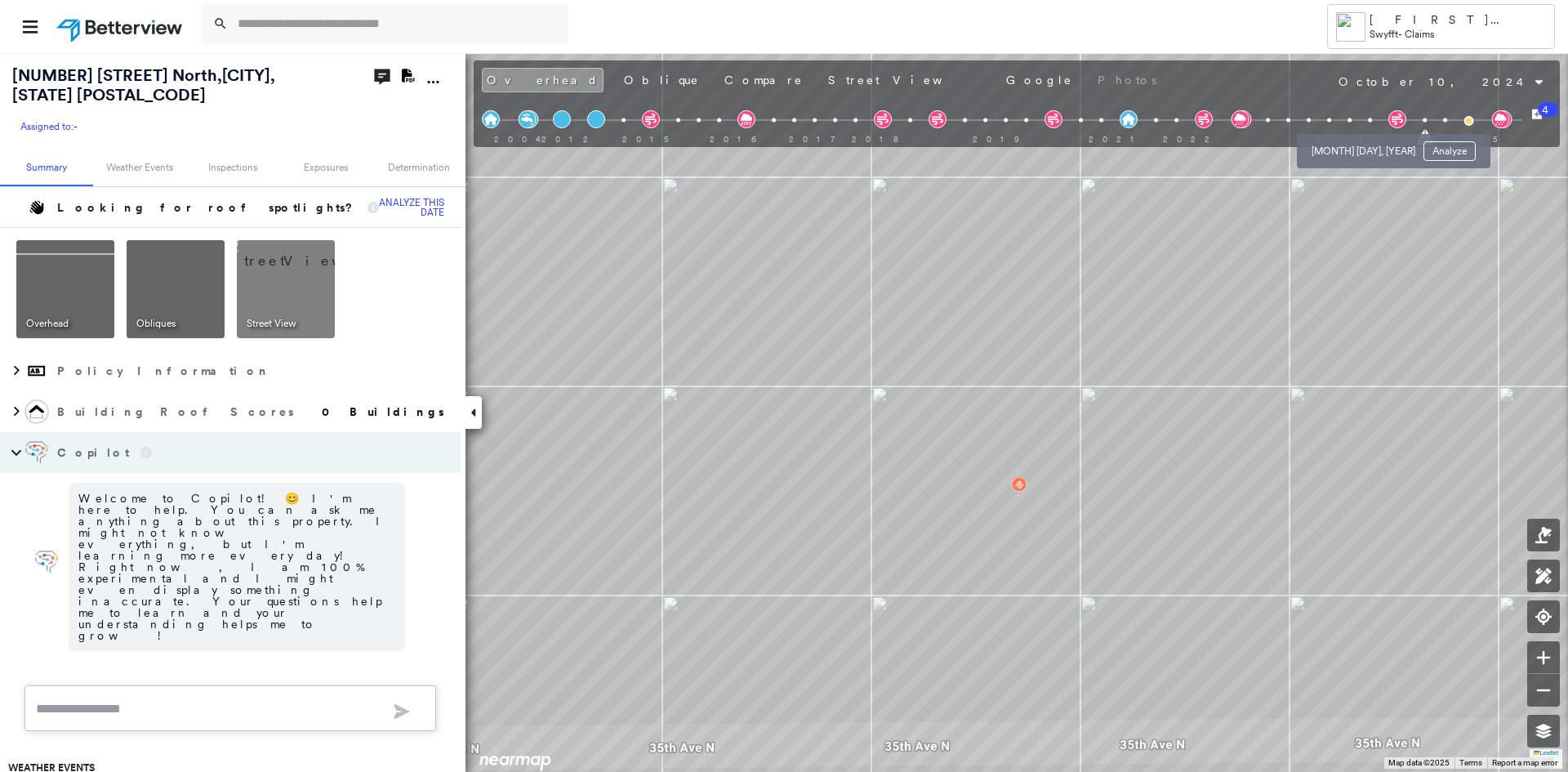 click at bounding box center (1370, 120) 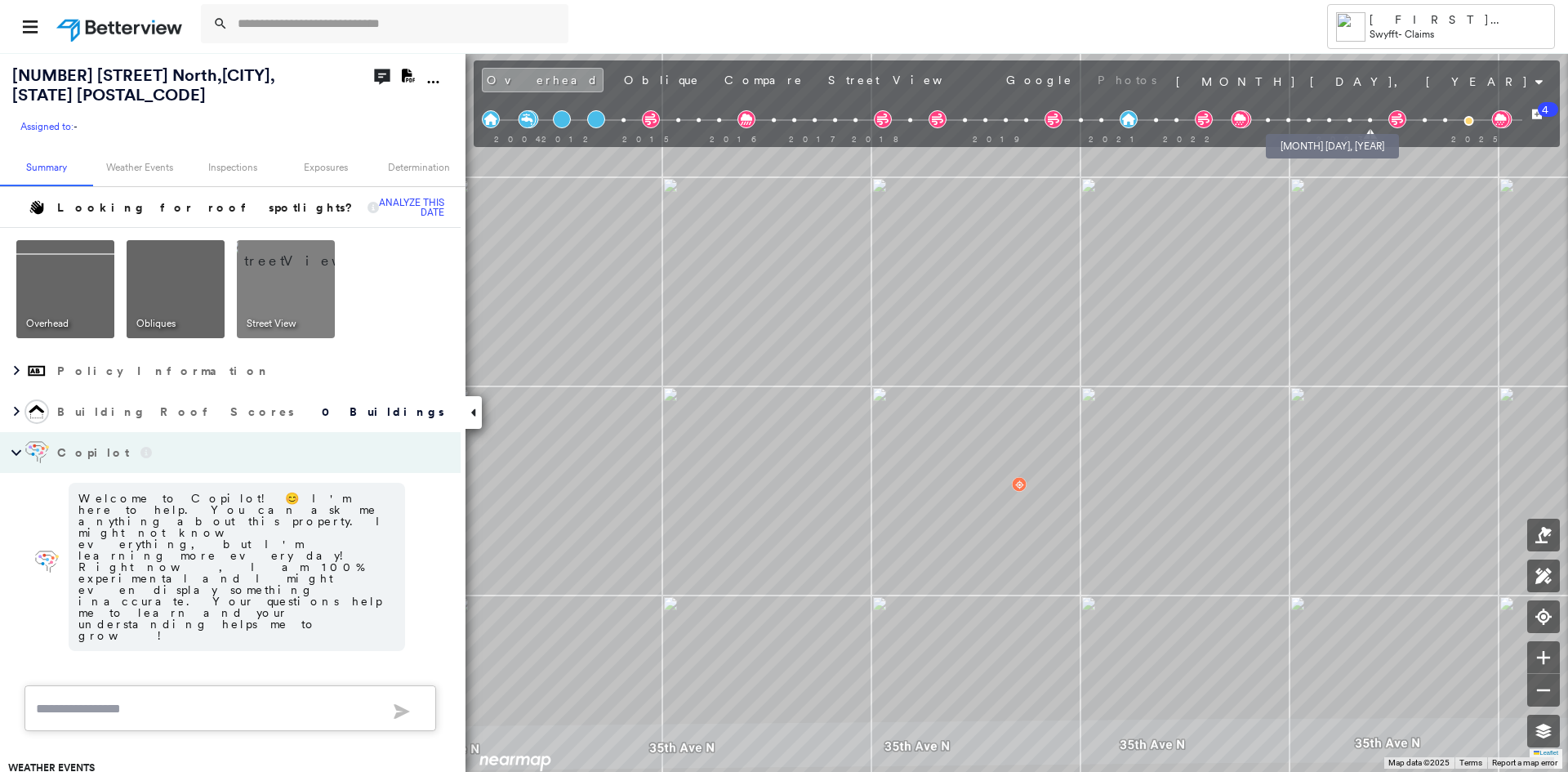 click at bounding box center (1308, 120) 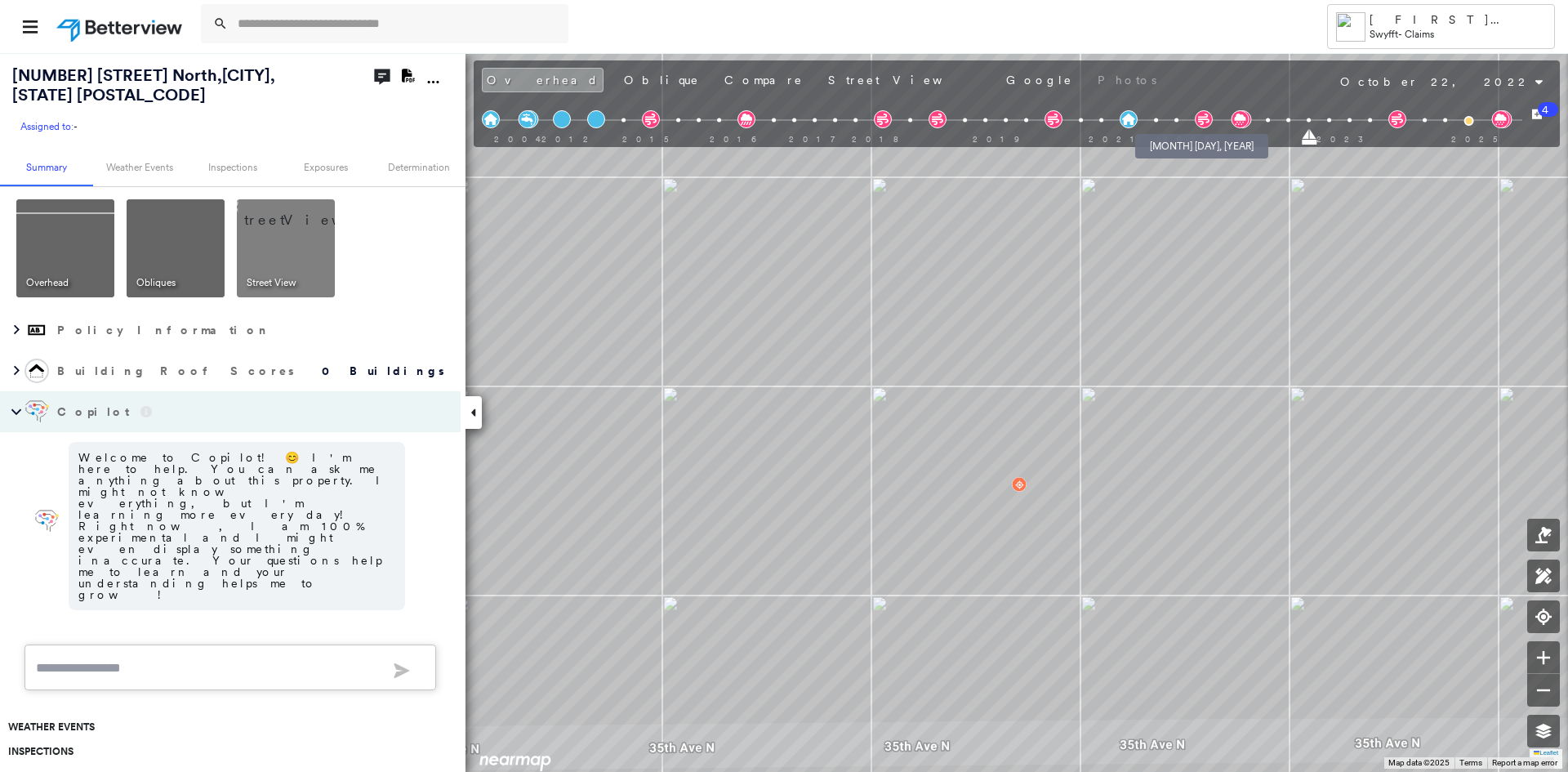 click at bounding box center (1176, 120) 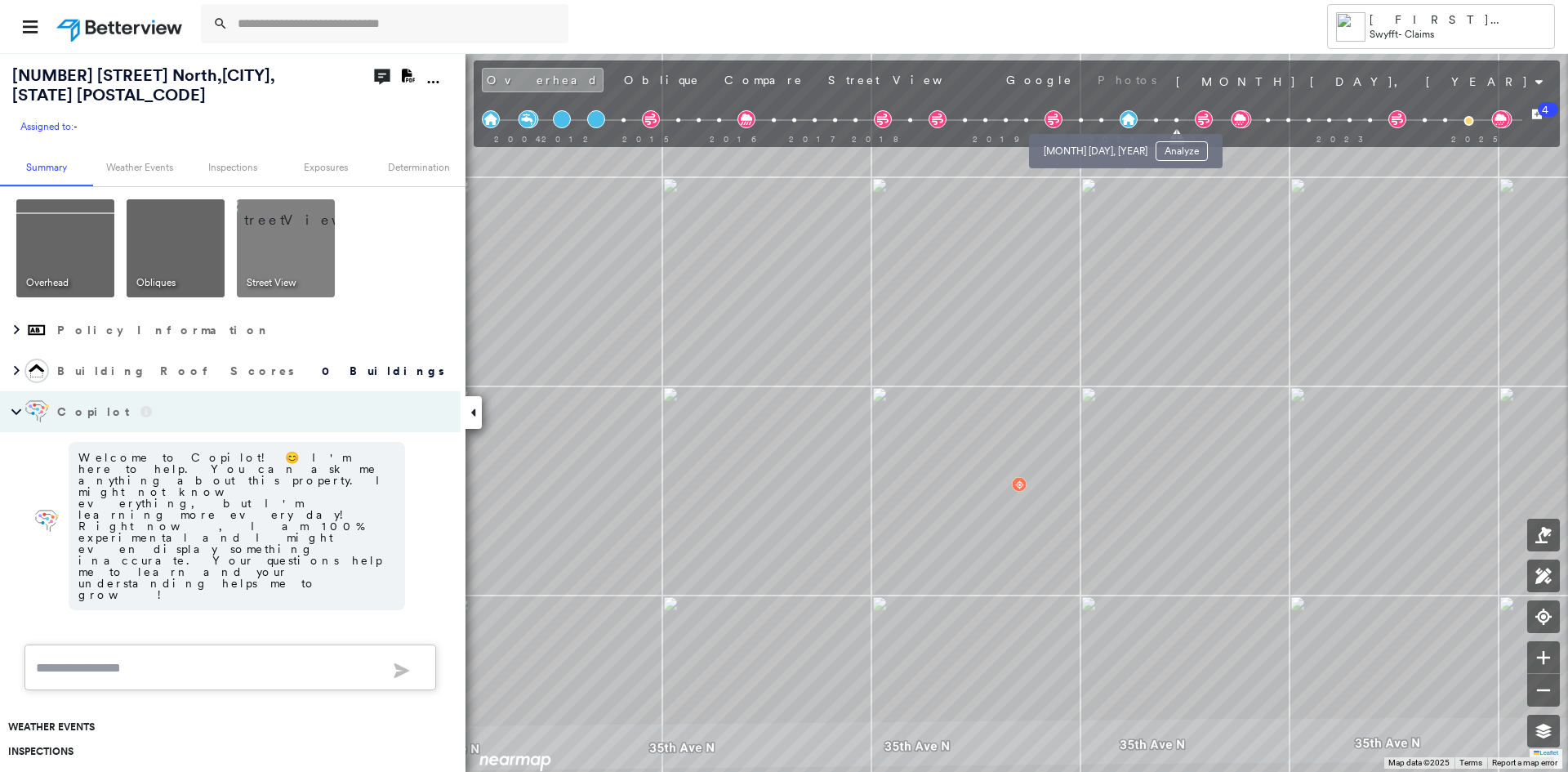 click at bounding box center (1101, 120) 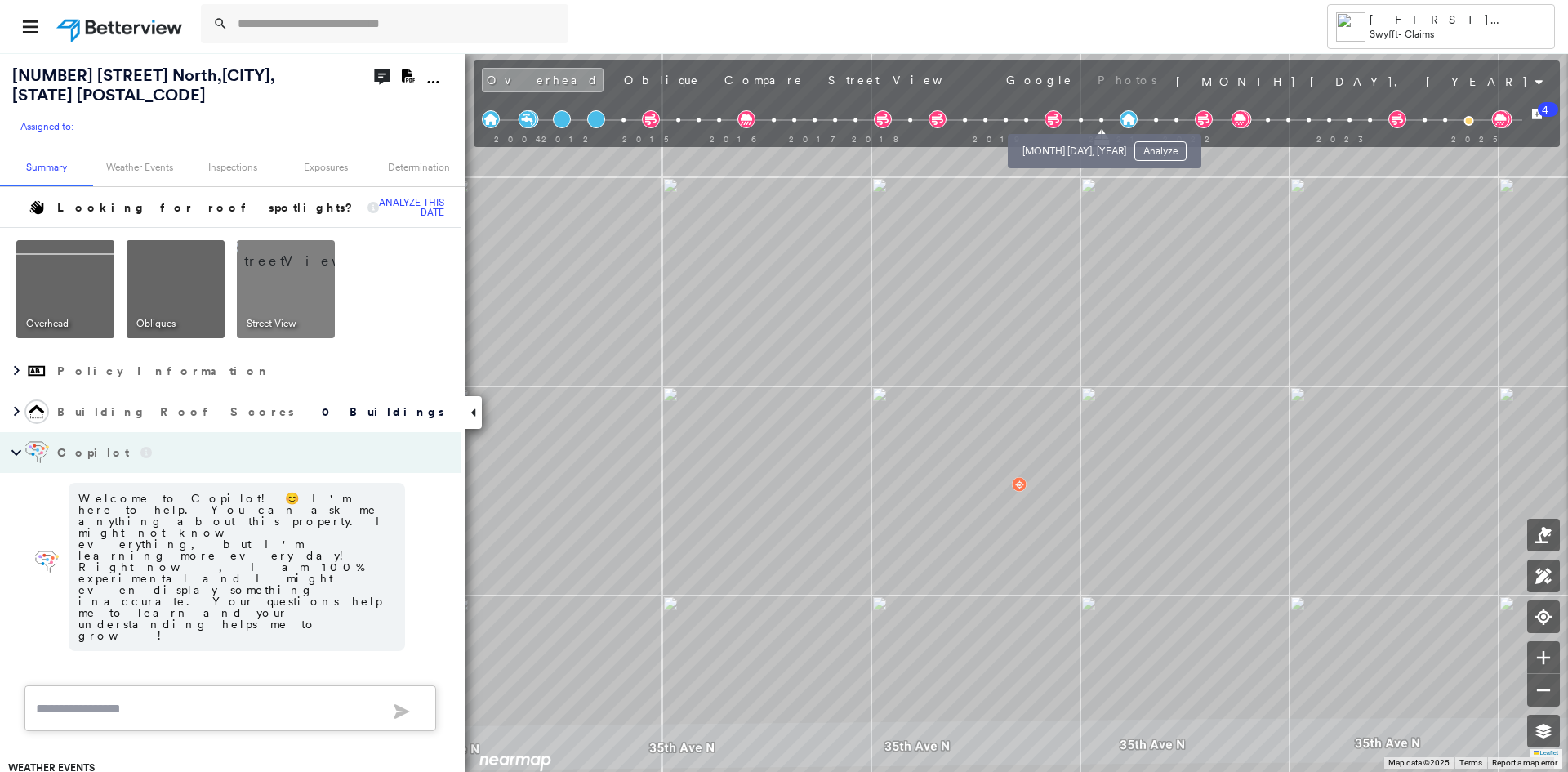click at bounding box center (1080, 120) 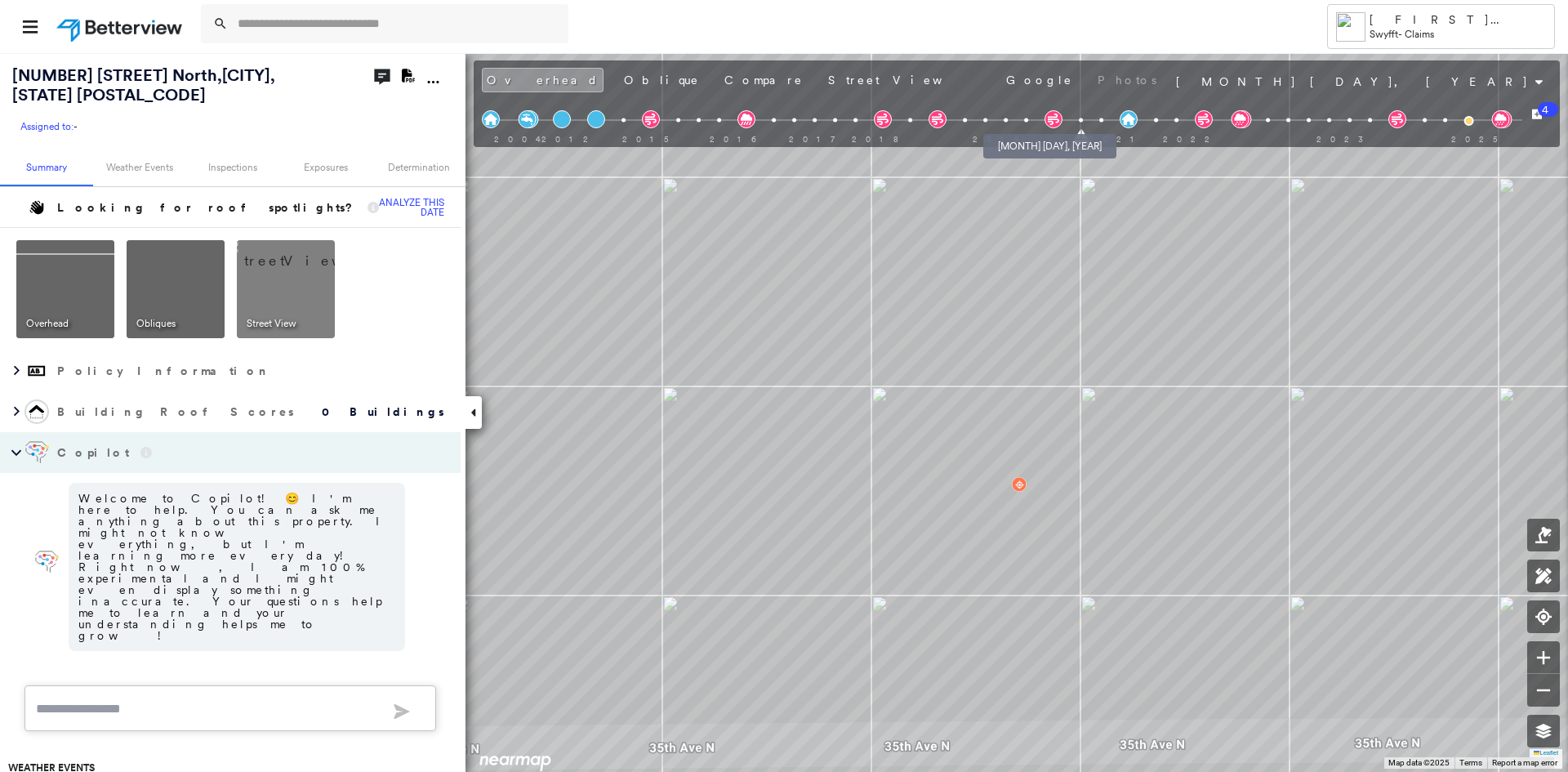 click at bounding box center [1026, 120] 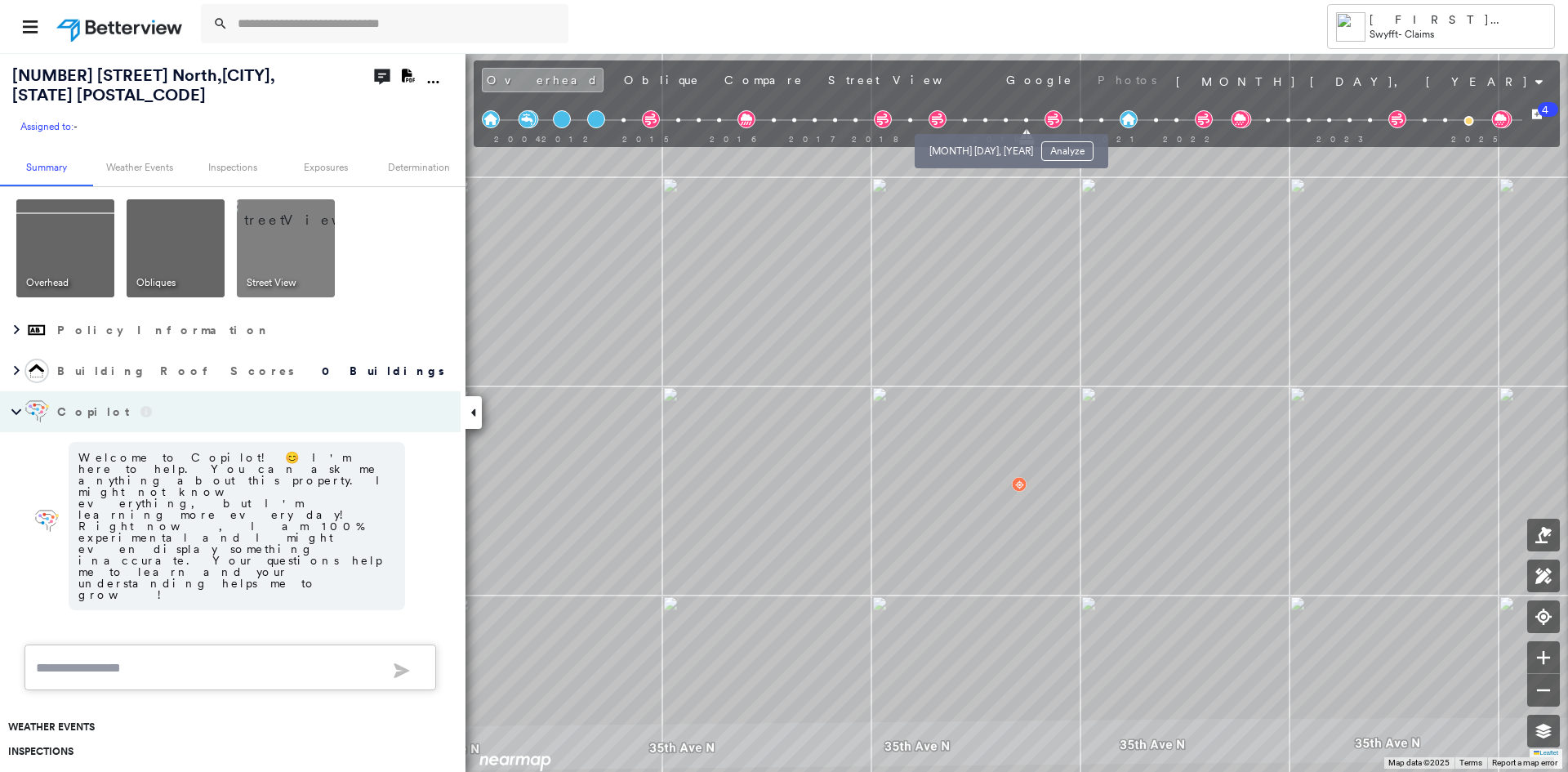 click at bounding box center (985, 120) 